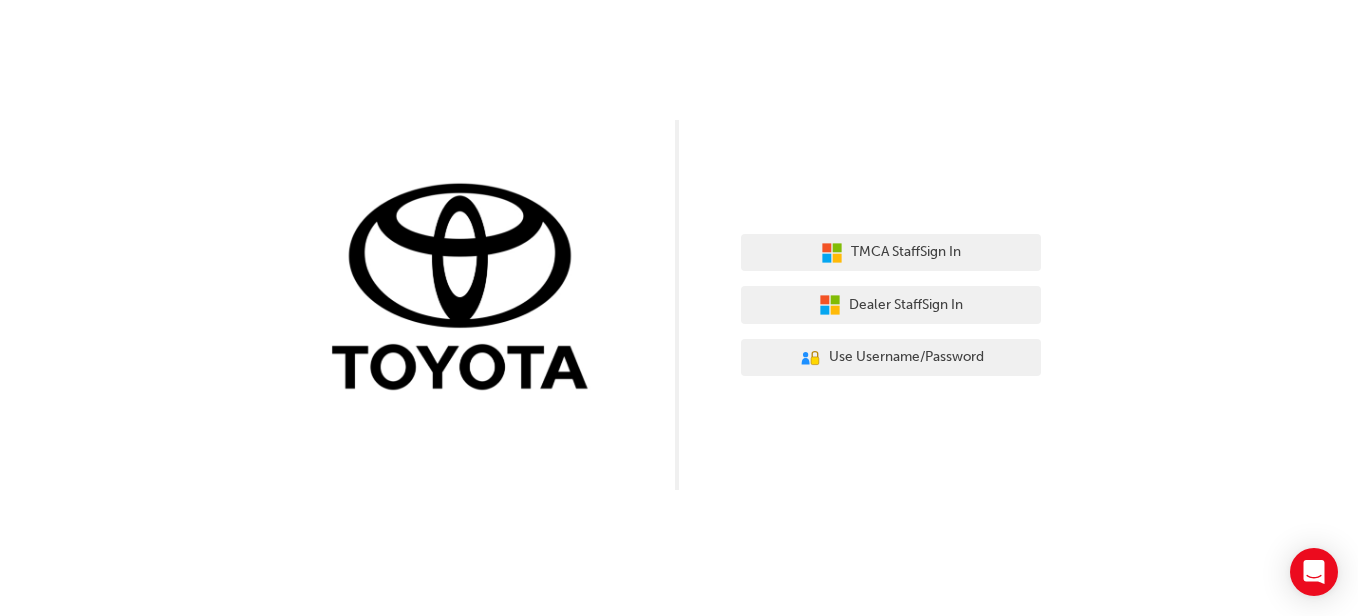 scroll, scrollTop: 0, scrollLeft: 0, axis: both 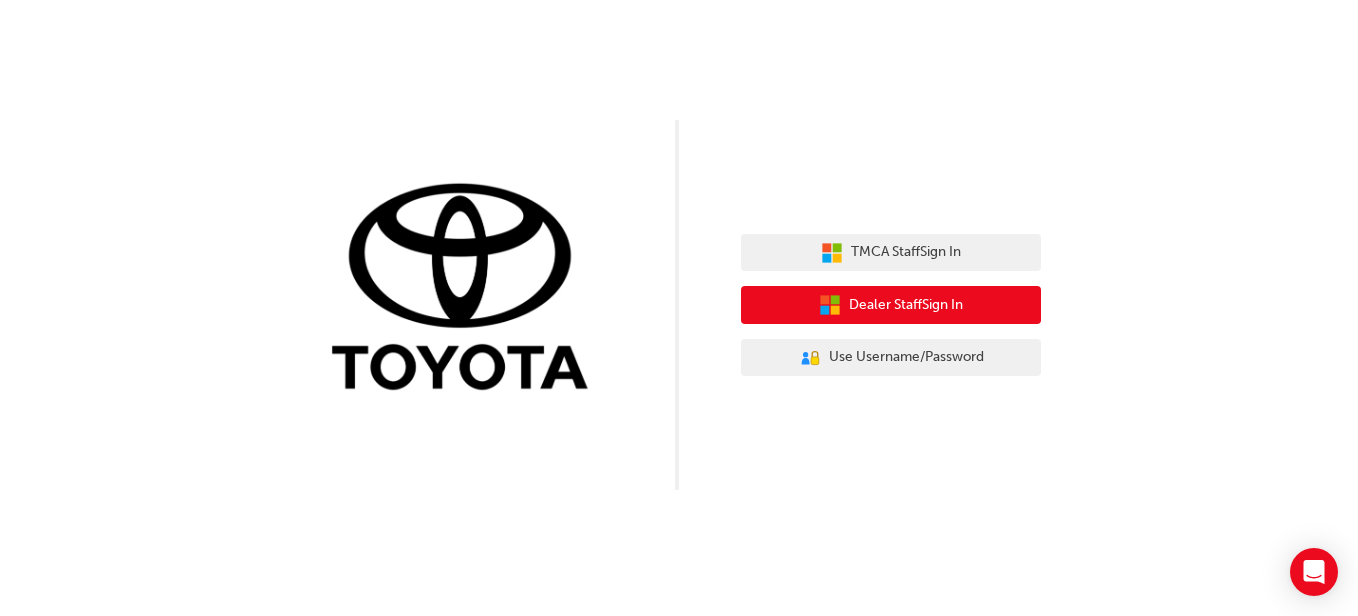 click on "Dealer Staff  Sign In" at bounding box center [906, 305] 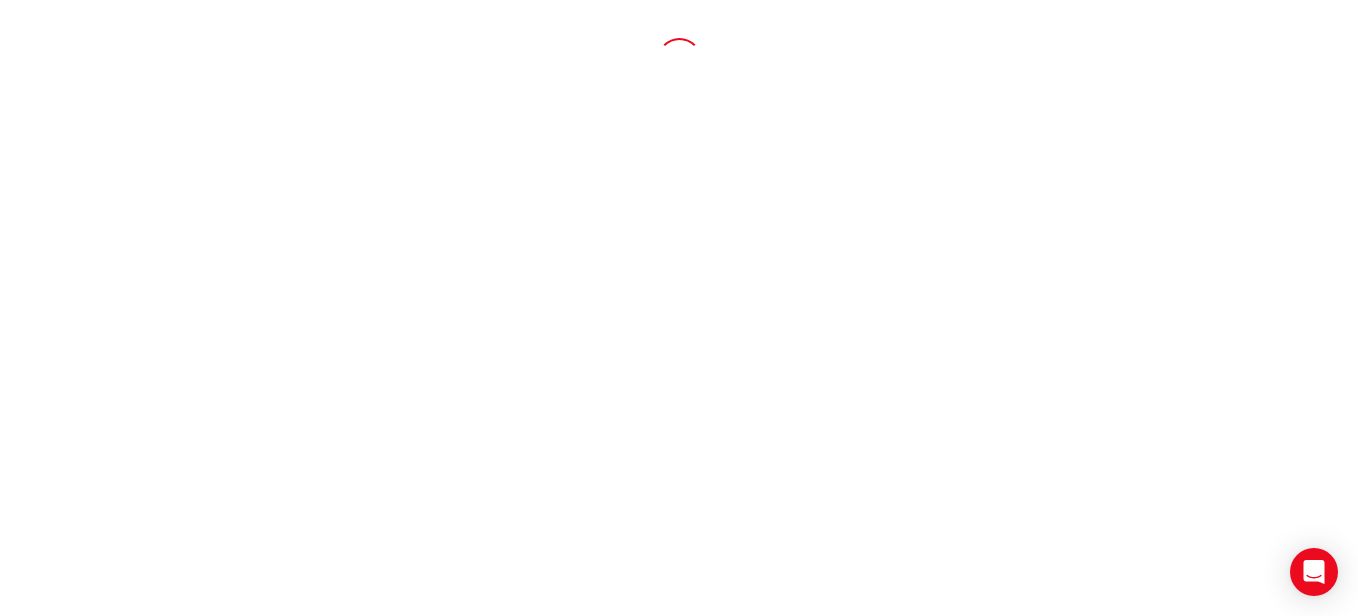scroll, scrollTop: 0, scrollLeft: 0, axis: both 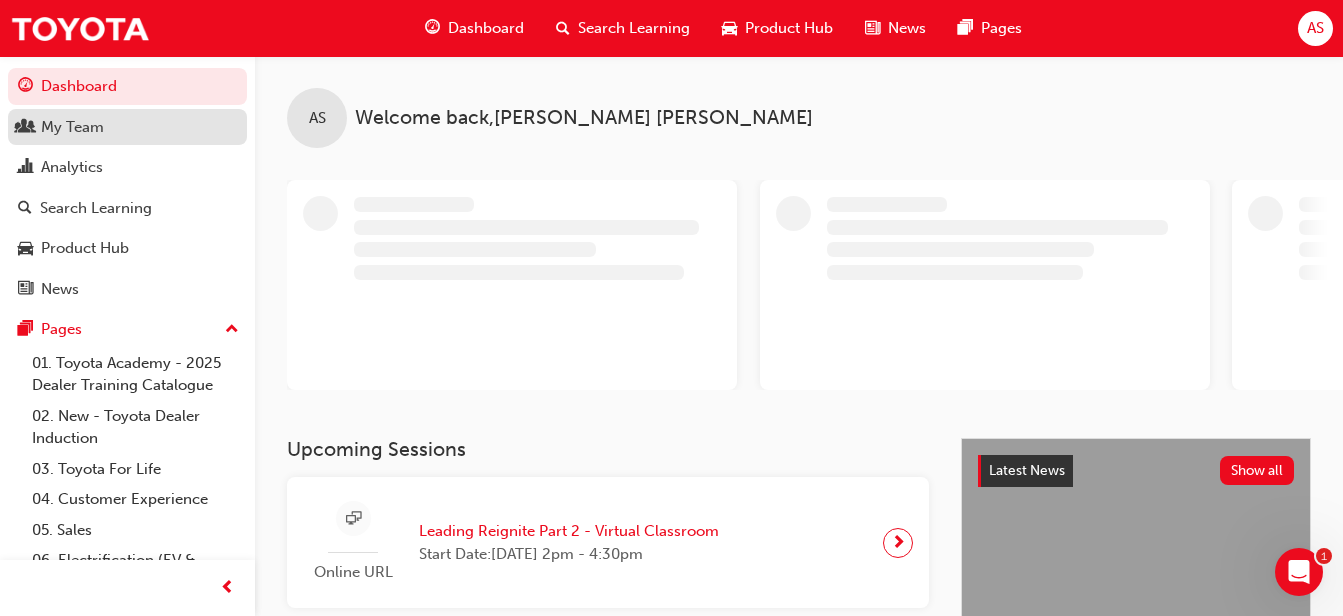 click on "My Team" at bounding box center (127, 127) 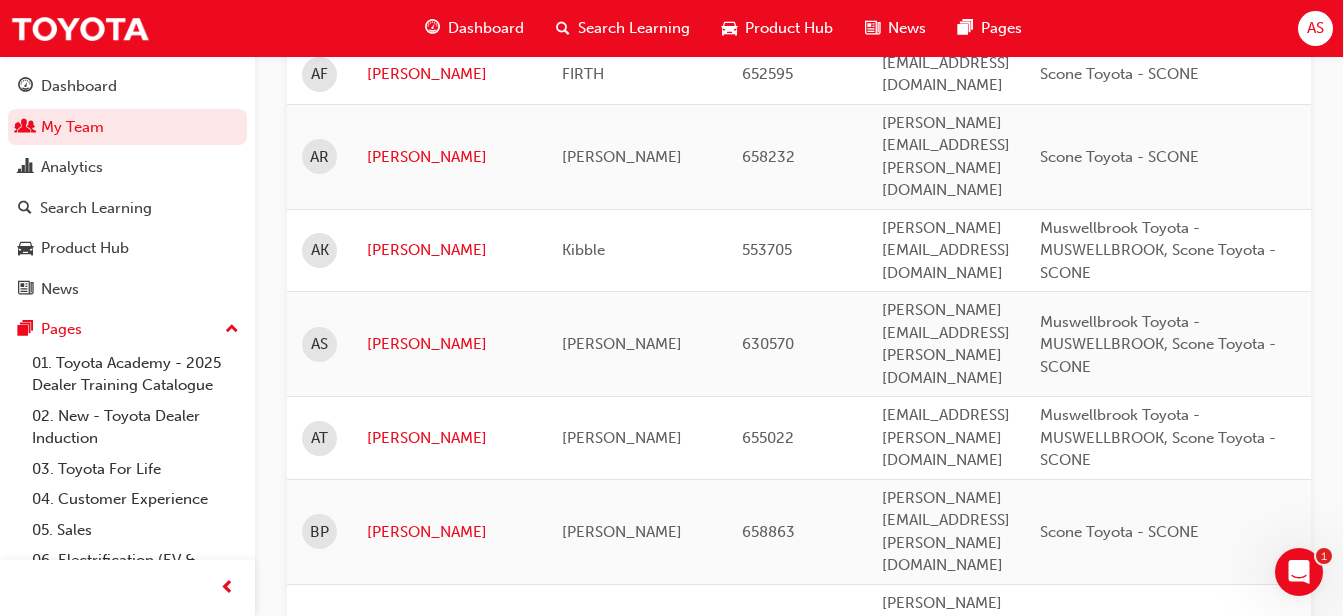 scroll, scrollTop: 800, scrollLeft: 0, axis: vertical 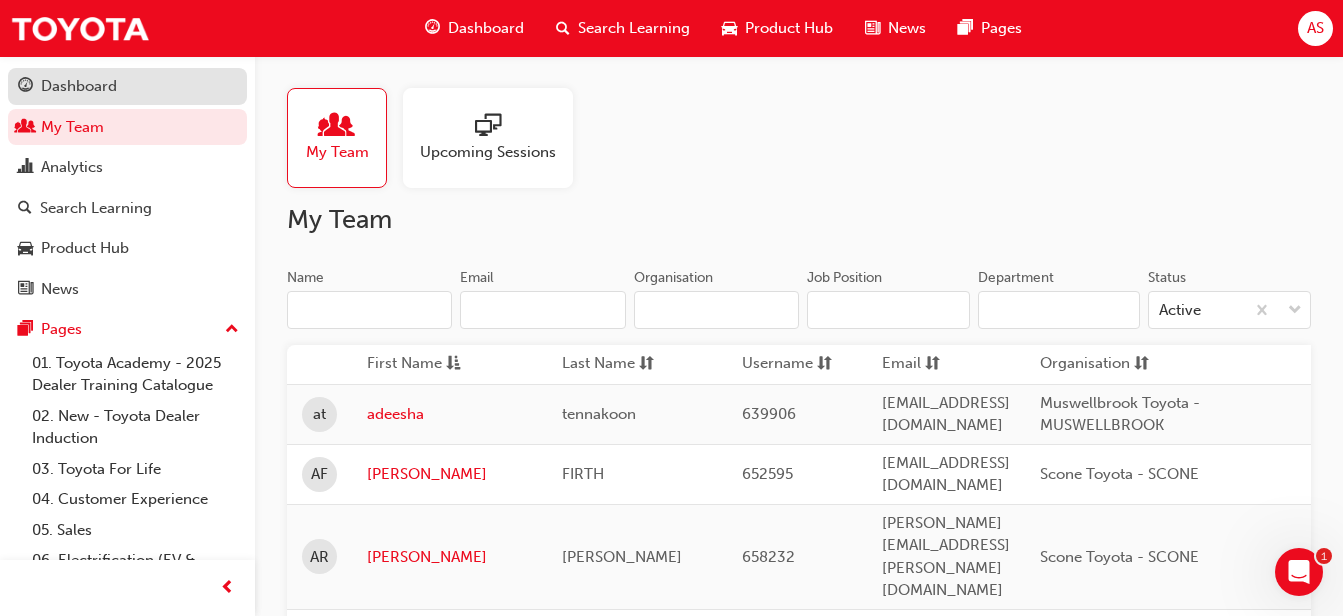click on "Dashboard" at bounding box center (79, 86) 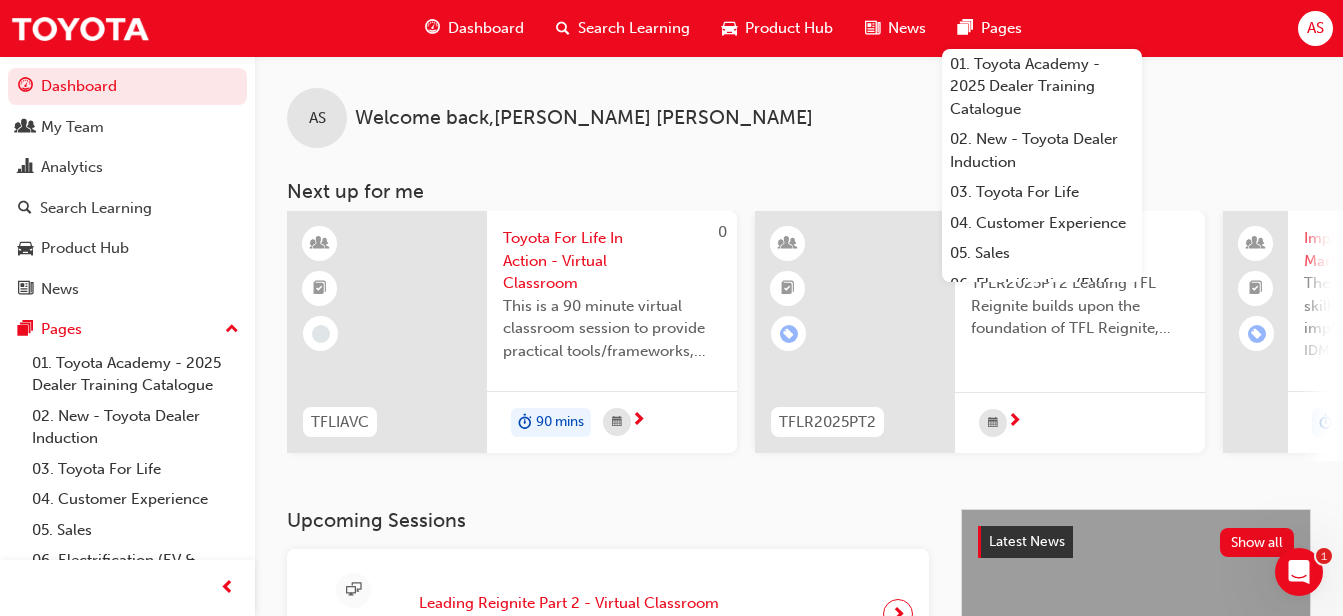 click on "Search Learning" at bounding box center [623, 28] 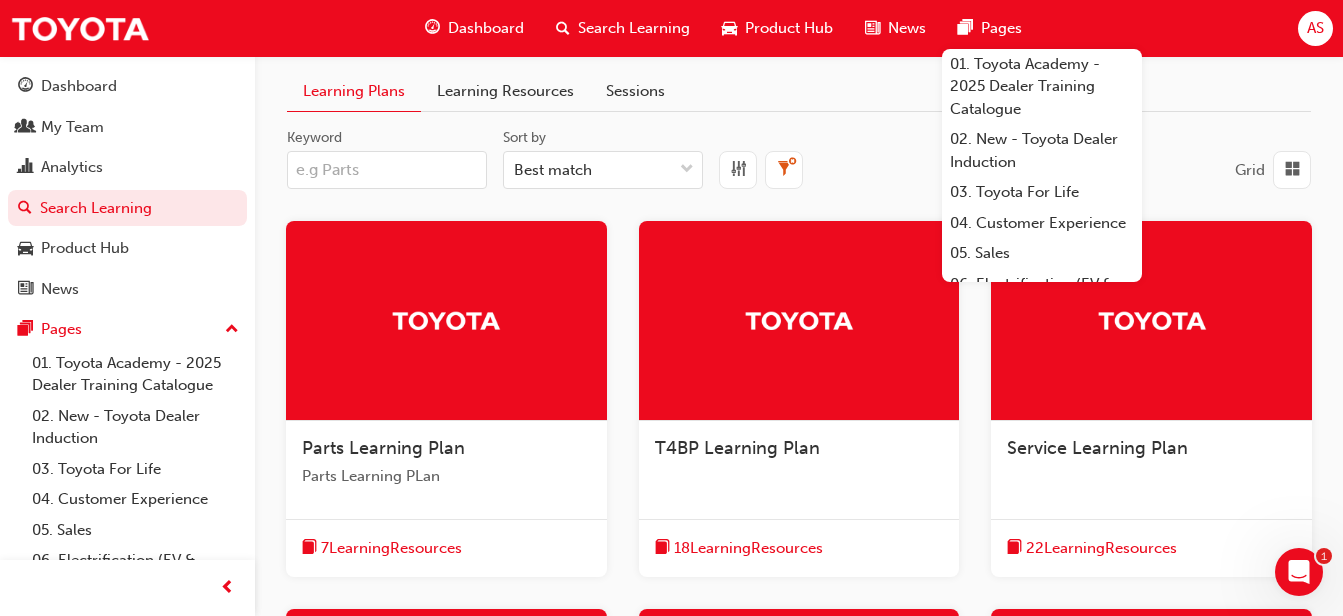 click on "Keyword" at bounding box center [387, 170] 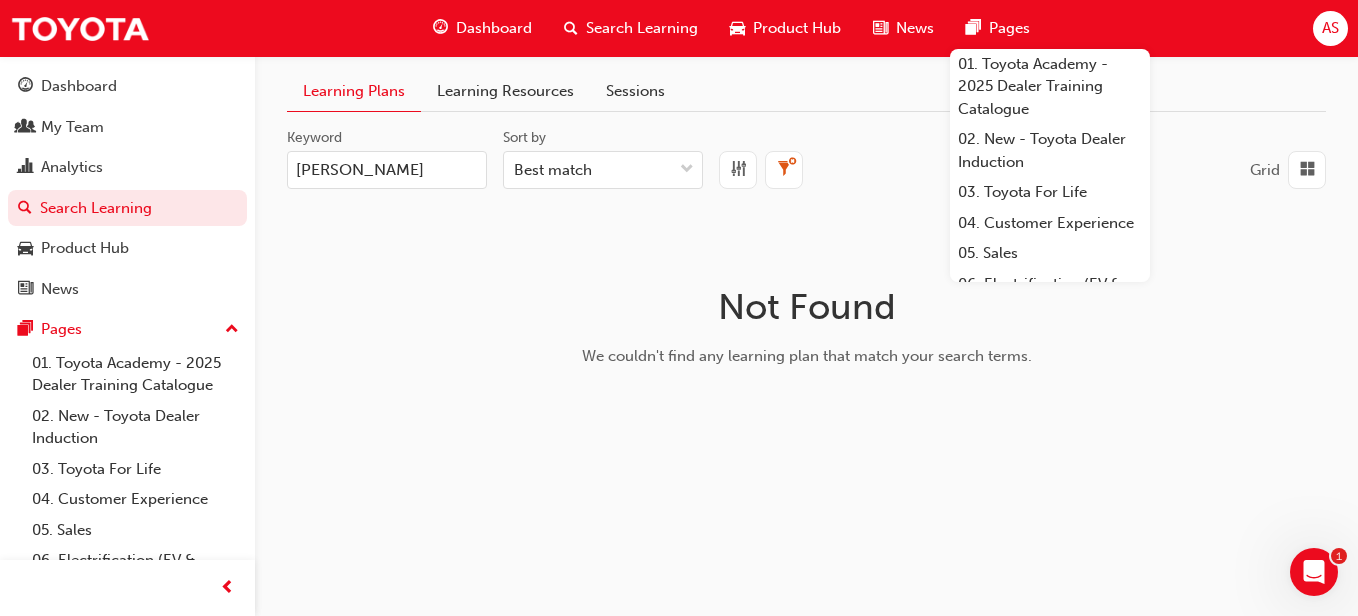 drag, startPoint x: 374, startPoint y: 167, endPoint x: 243, endPoint y: 159, distance: 131.24405 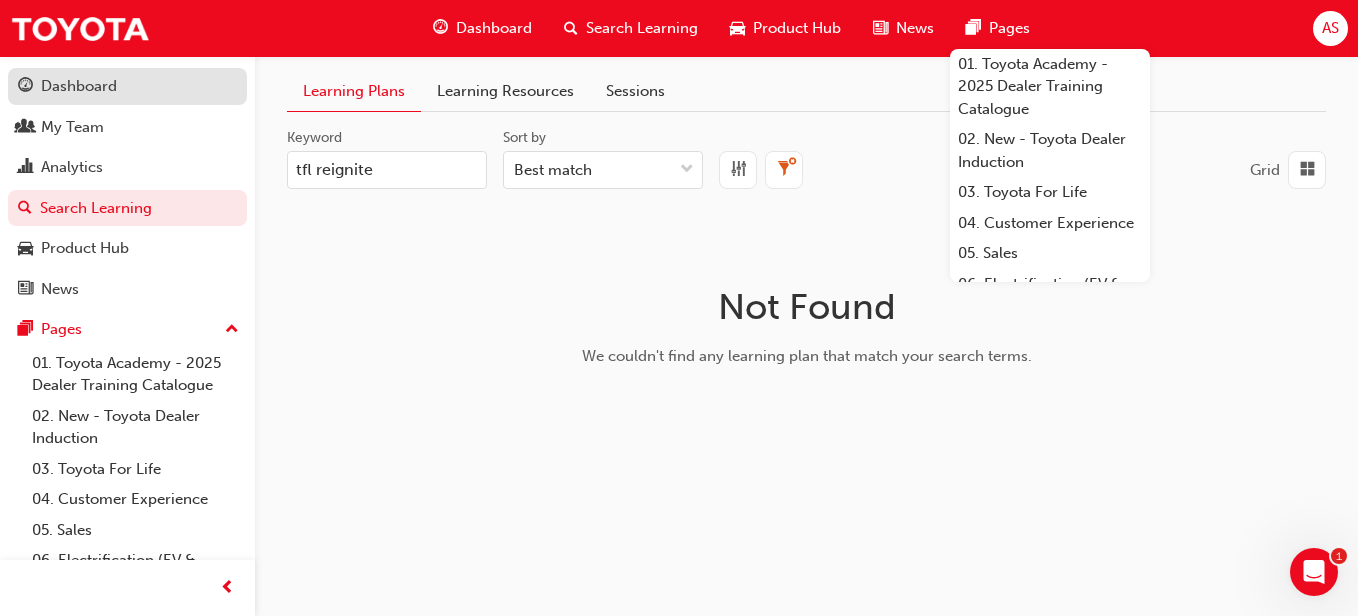 type on "tfl reignite" 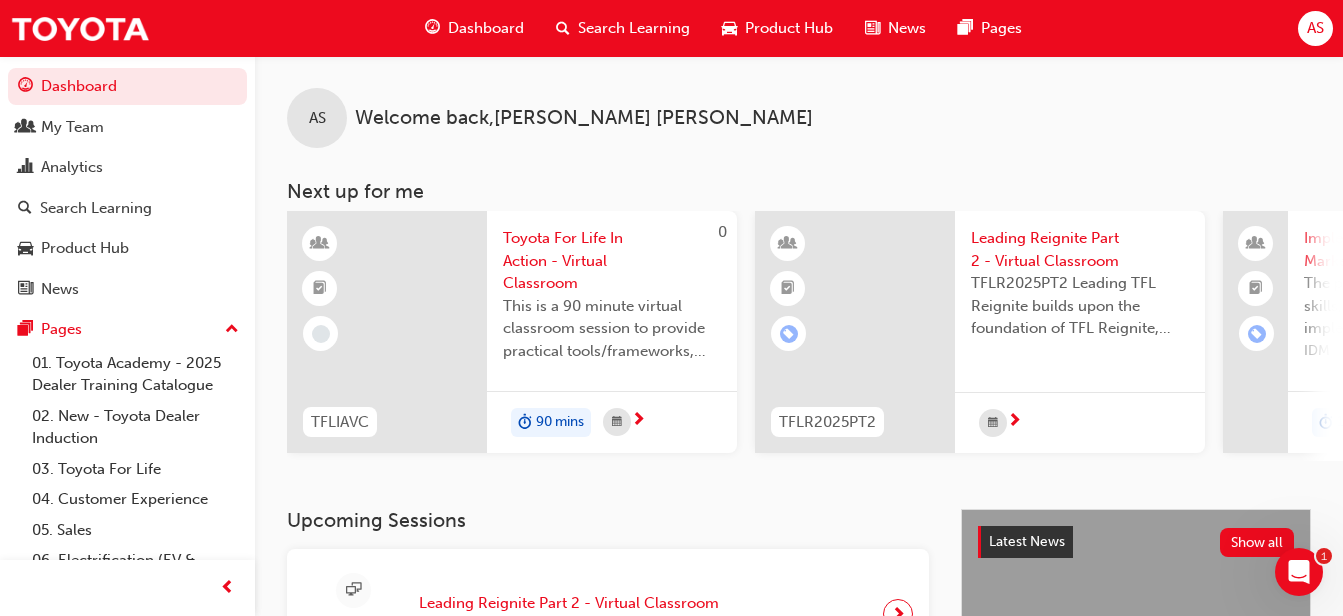 click on "Search Learning" at bounding box center (634, 28) 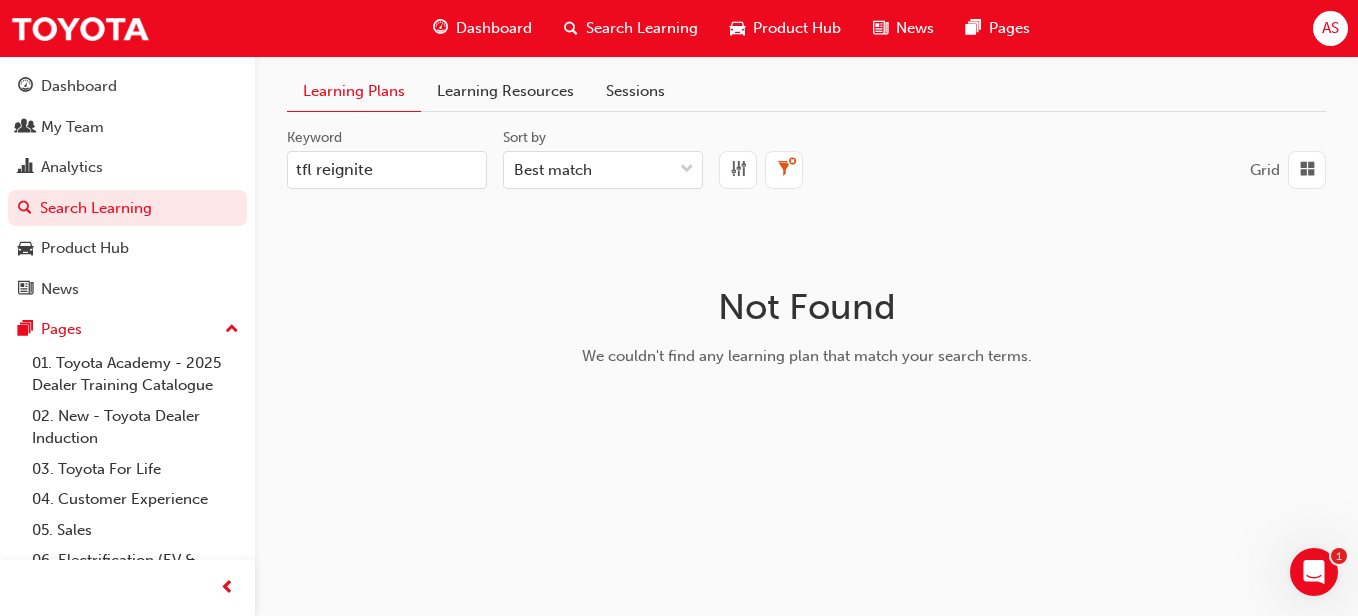 click on "tfl reignite" at bounding box center (387, 170) 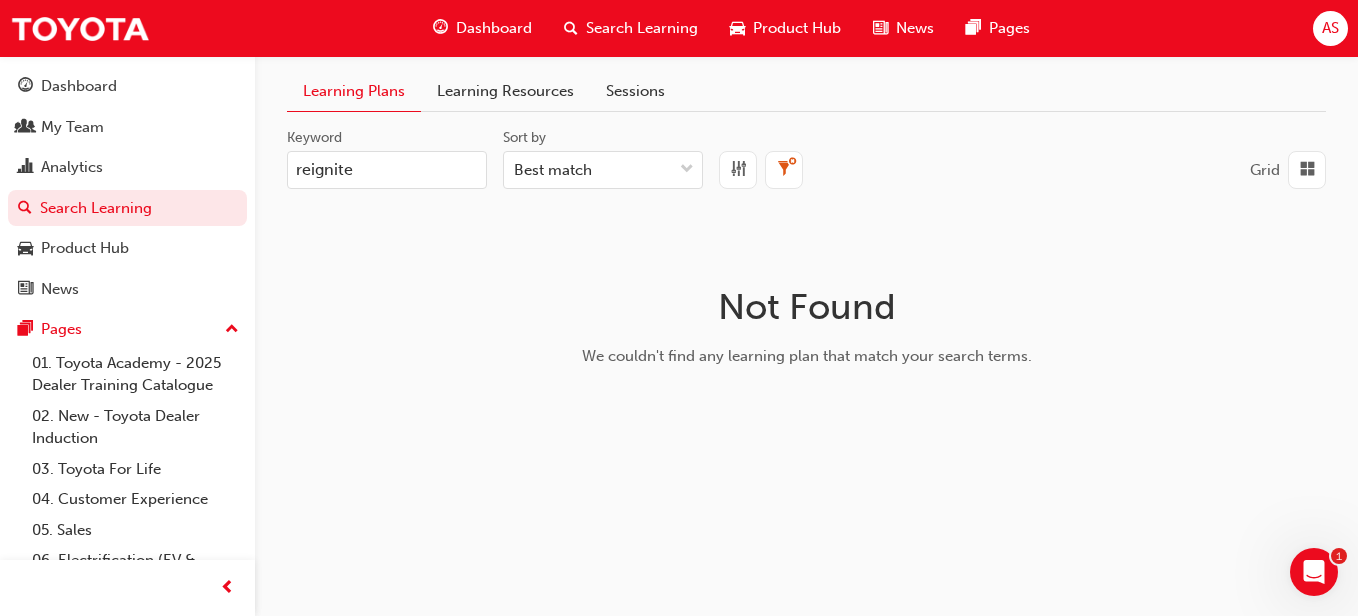type on "reignite" 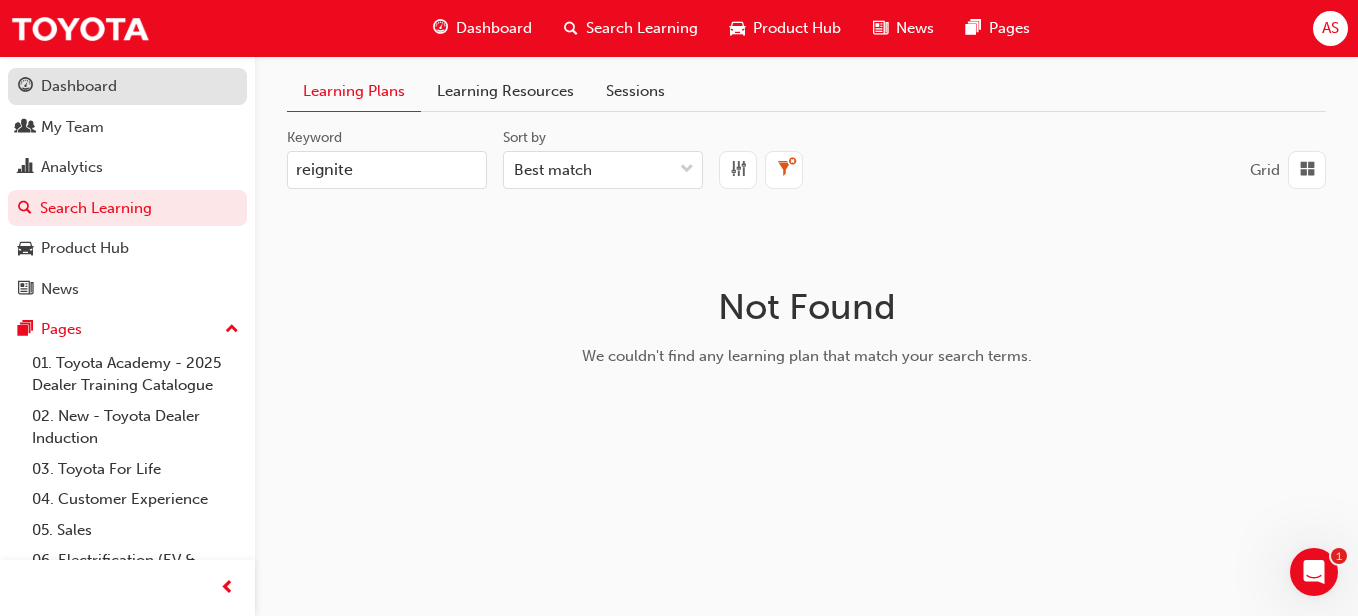 click on "Dashboard" at bounding box center (79, 86) 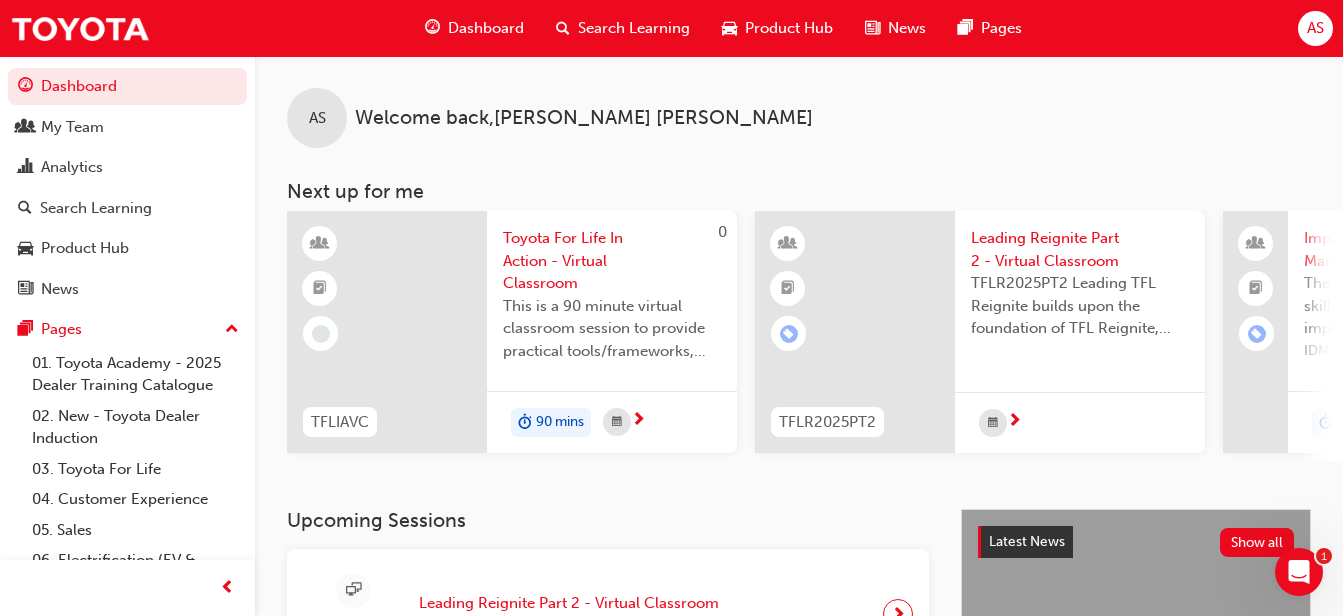 click at bounding box center (563, 28) 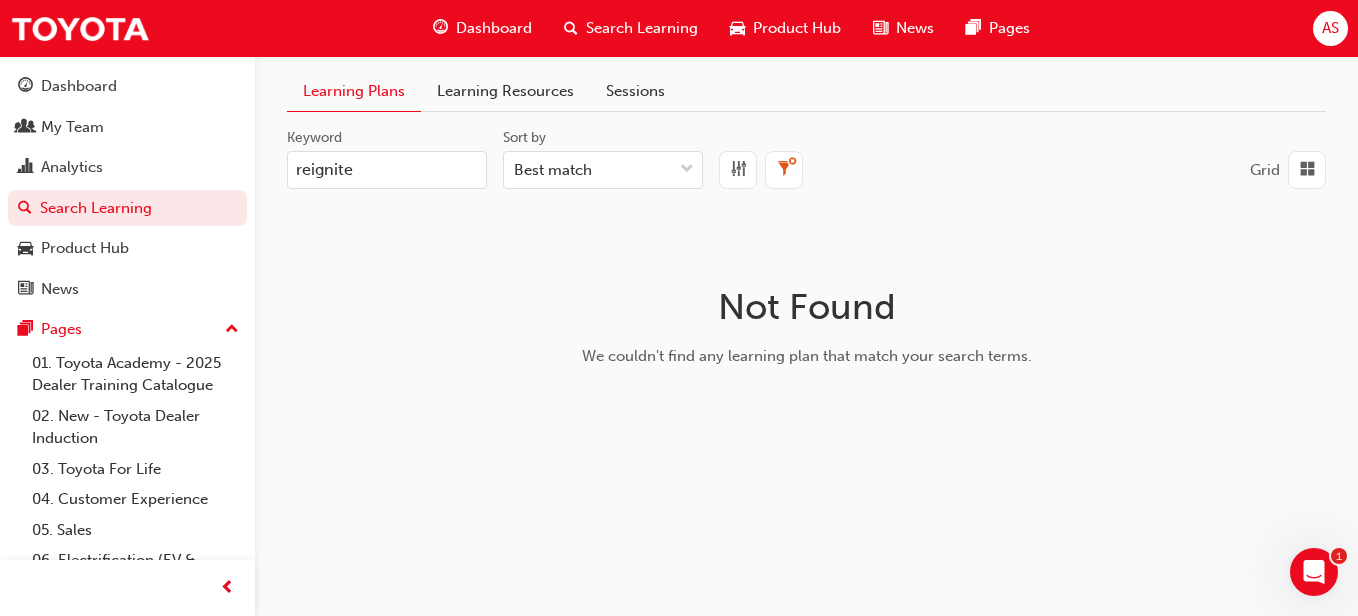 drag, startPoint x: 368, startPoint y: 165, endPoint x: 0, endPoint y: 158, distance: 368.06656 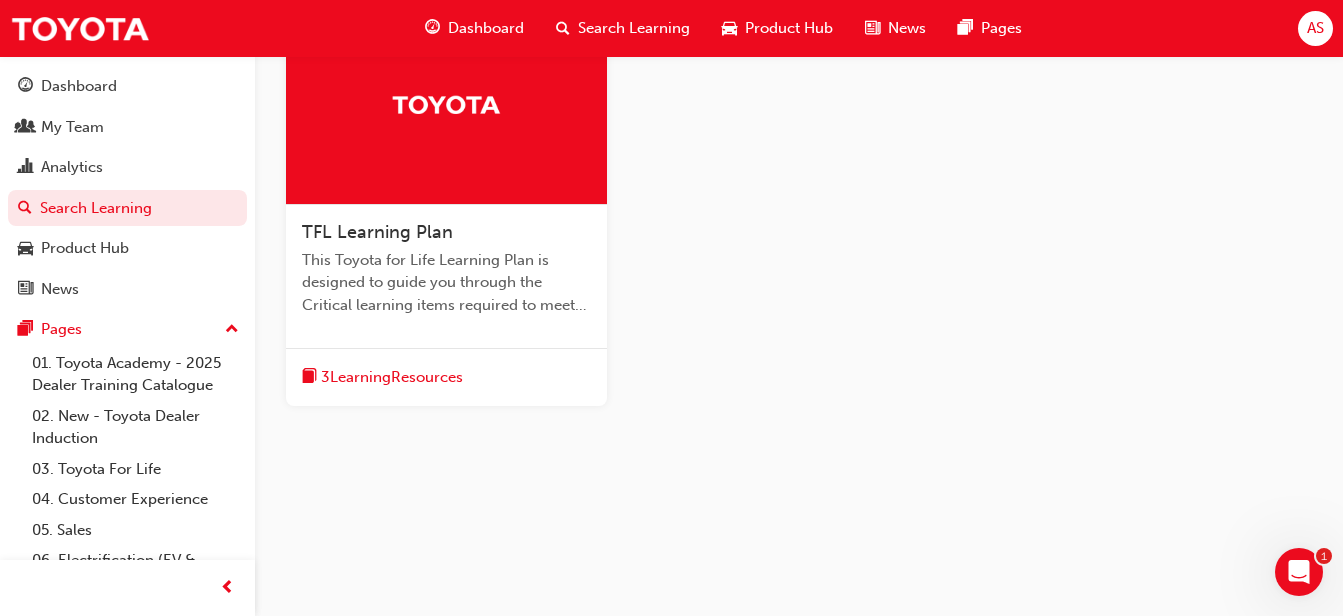 scroll, scrollTop: 0, scrollLeft: 0, axis: both 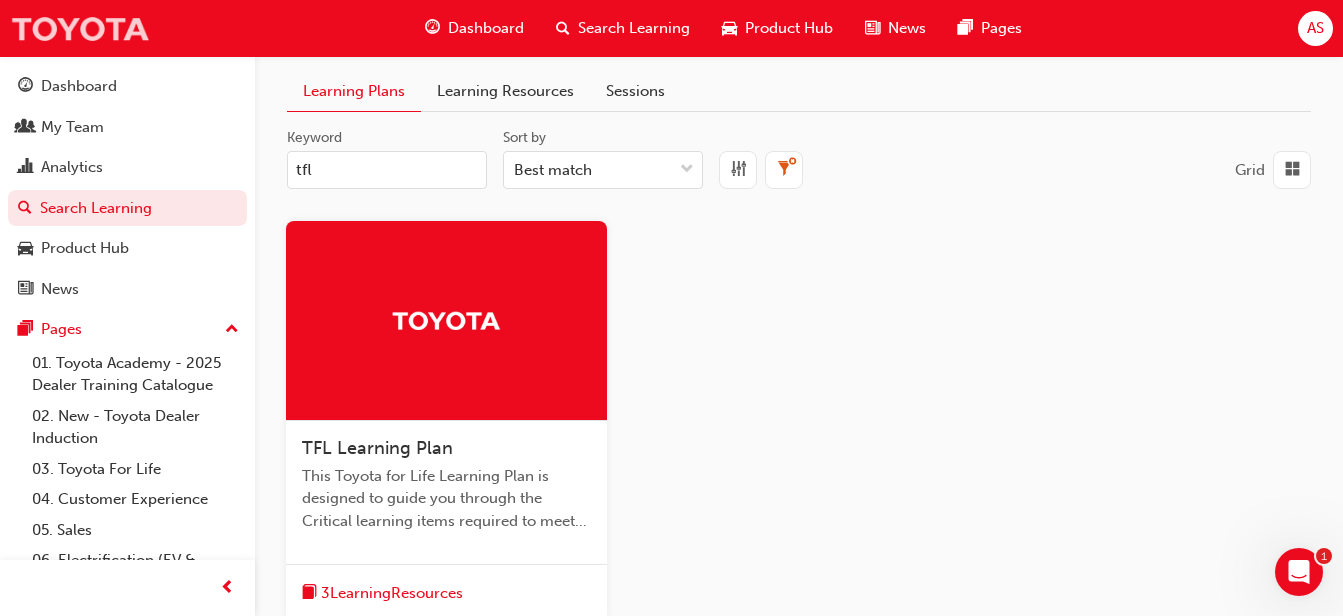 type on "tfl" 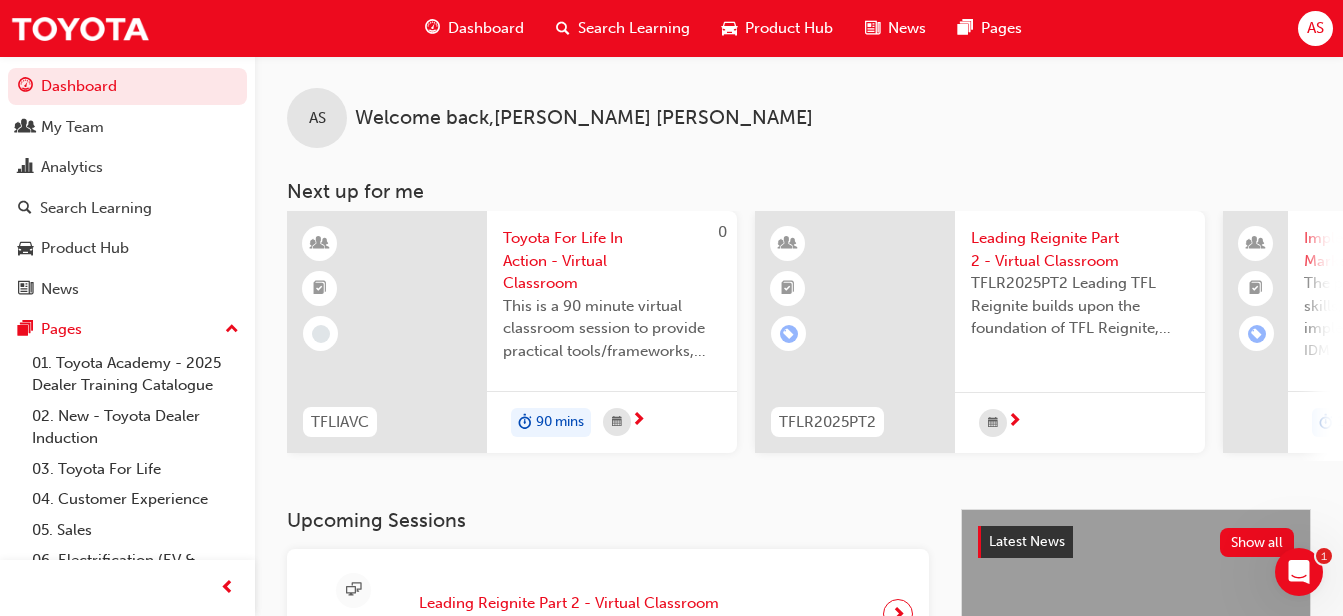 click on "Leading Reignite Part 2 - Virtual Classroom" at bounding box center (1080, 249) 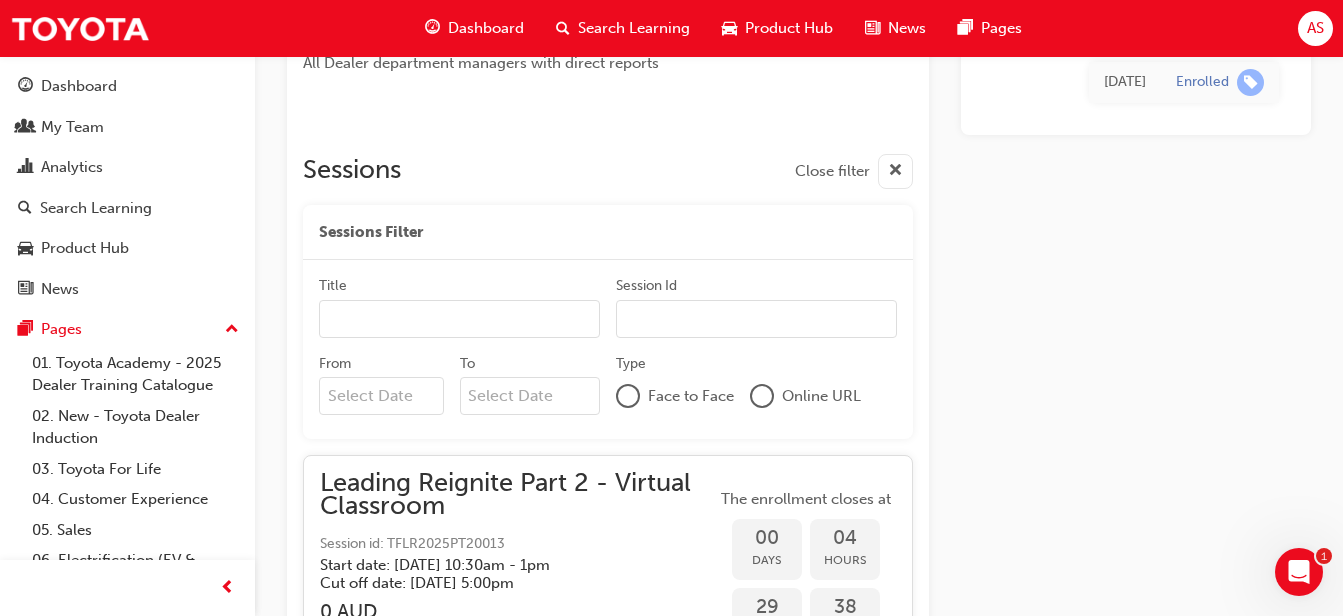 scroll, scrollTop: 1178, scrollLeft: 0, axis: vertical 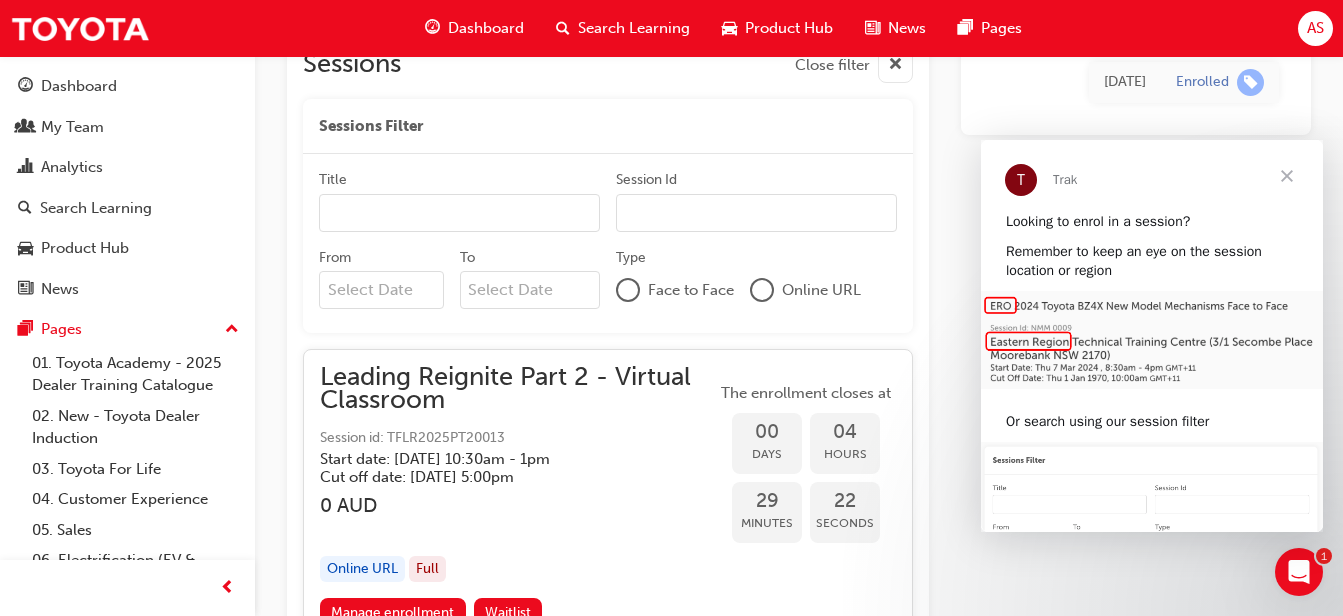 click at bounding box center (1287, 176) 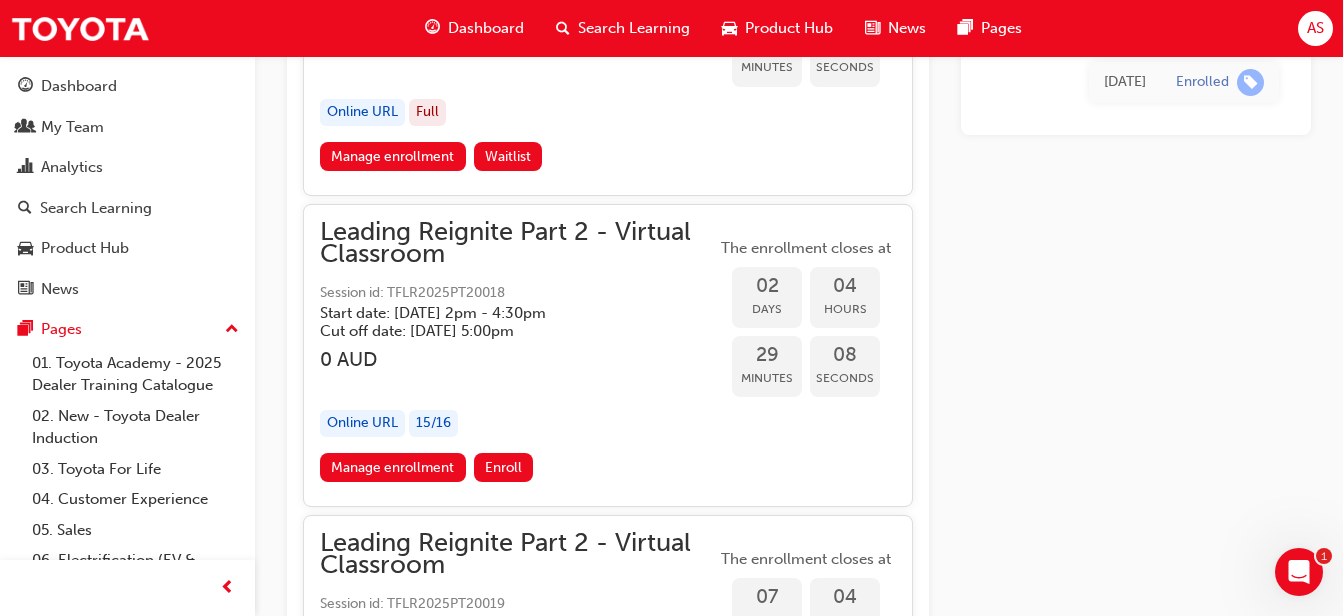 scroll, scrollTop: 2978, scrollLeft: 0, axis: vertical 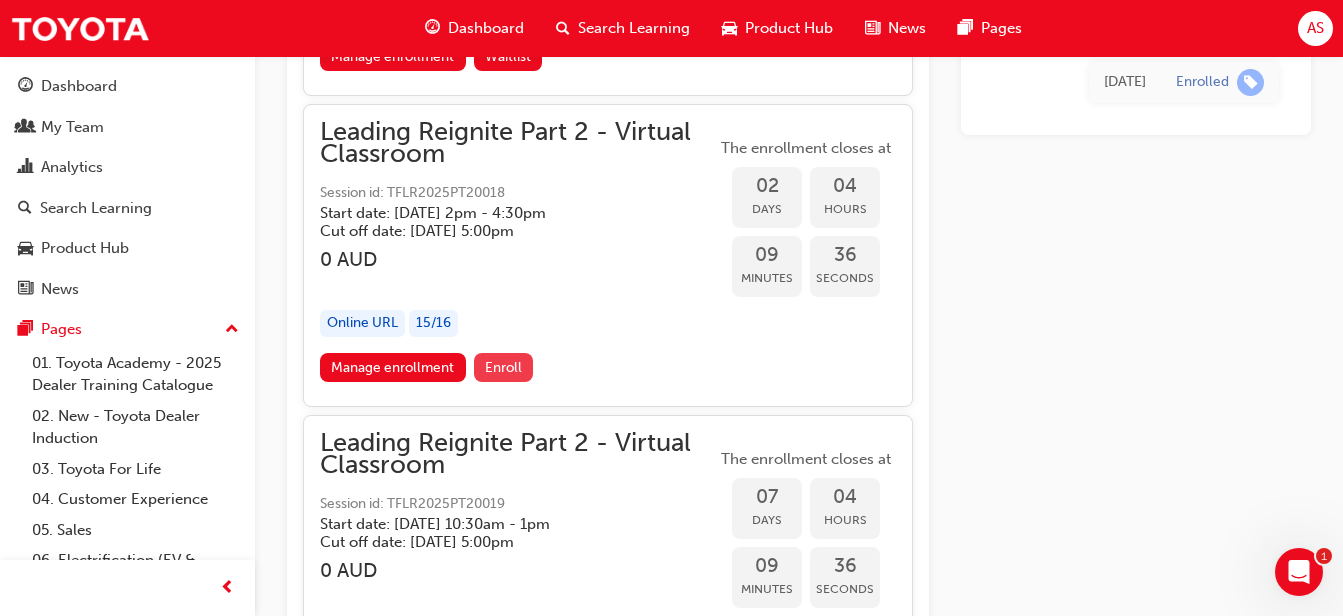 click on "Enroll" at bounding box center [503, 367] 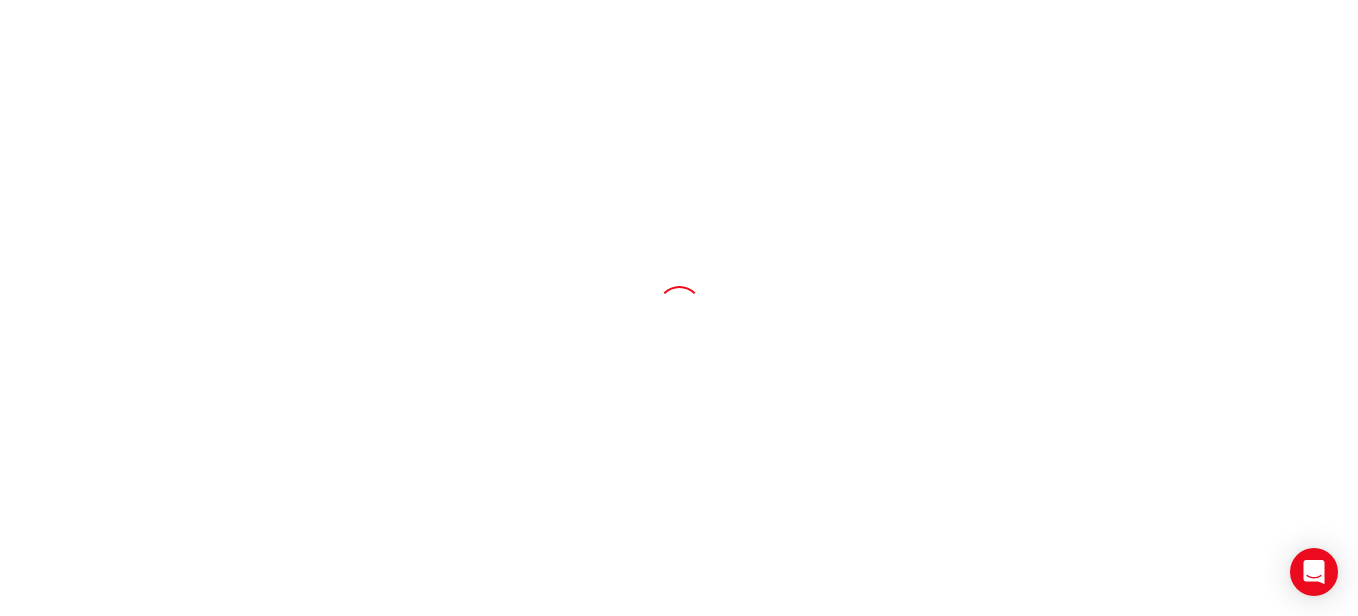 scroll, scrollTop: 0, scrollLeft: 0, axis: both 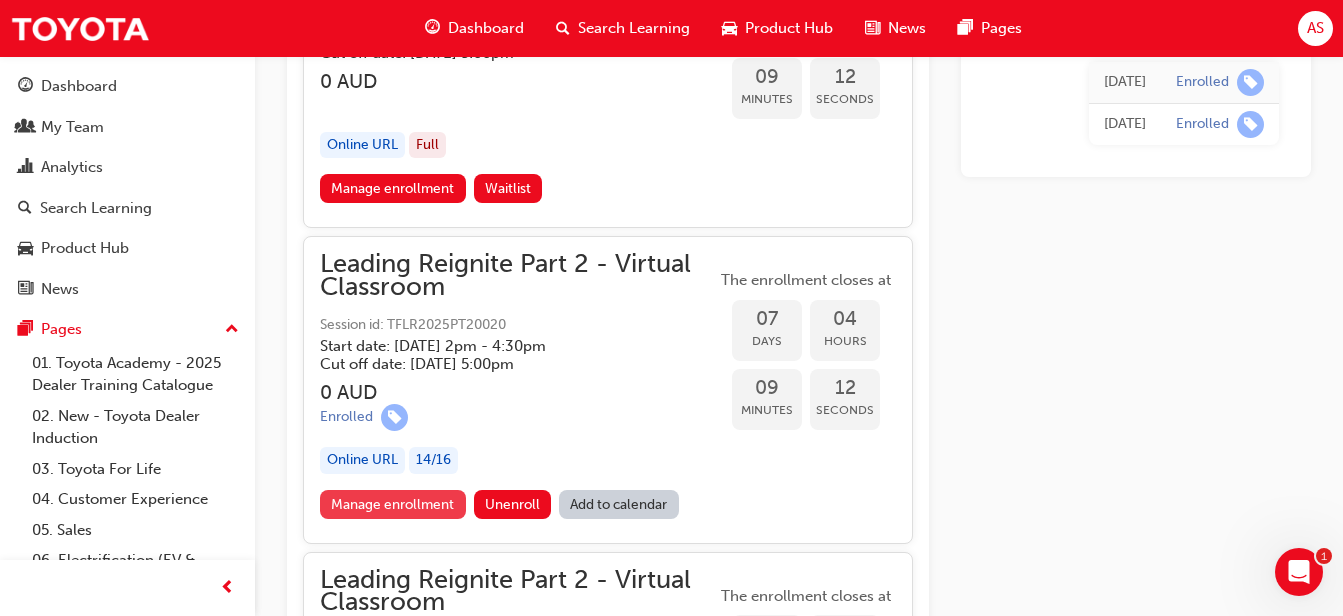 click on "Manage enrollment" at bounding box center [393, 504] 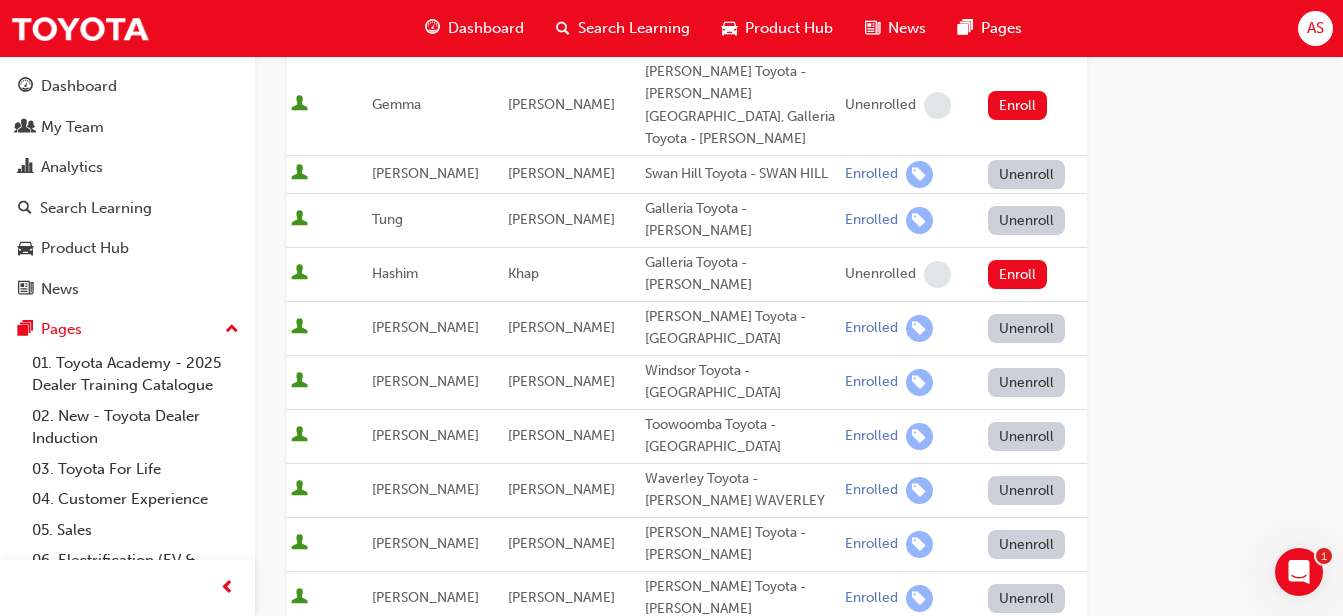 scroll, scrollTop: 1133, scrollLeft: 0, axis: vertical 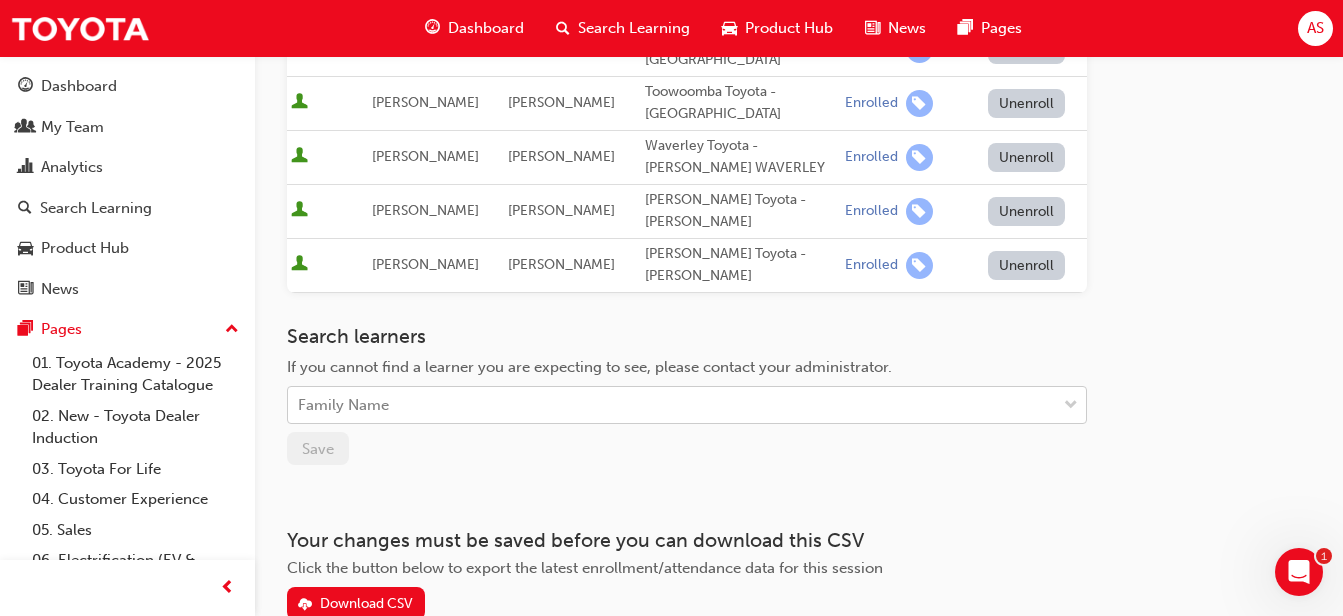 click on "Family Name" at bounding box center [672, 405] 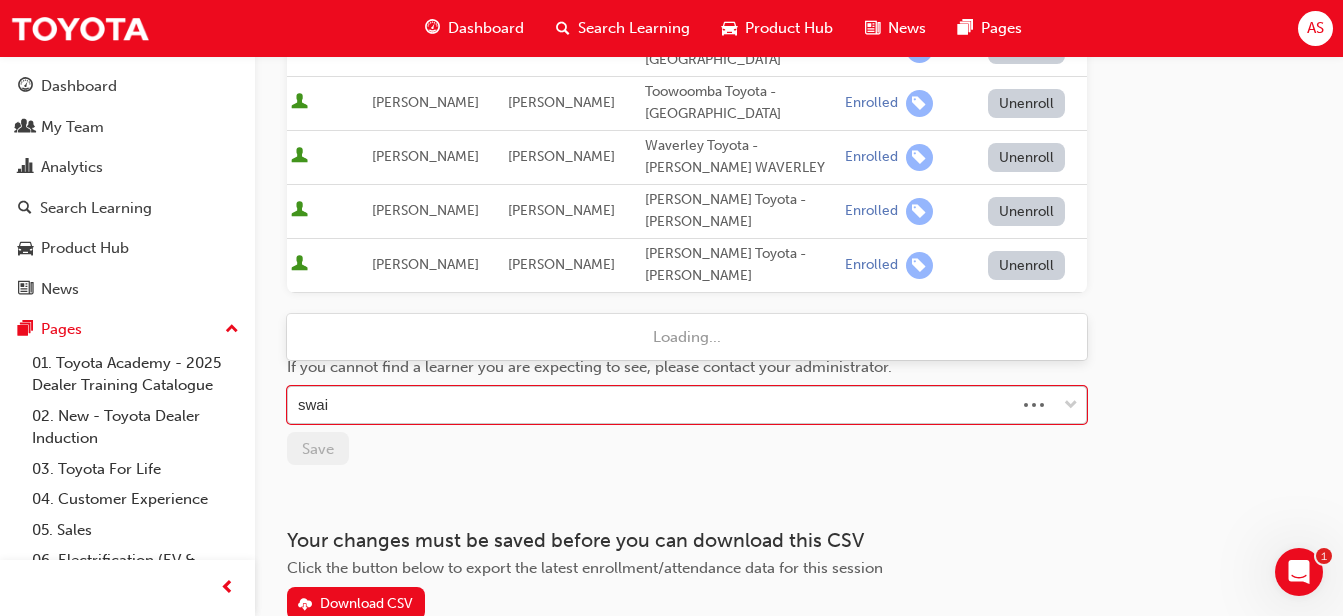 type on "[PERSON_NAME]" 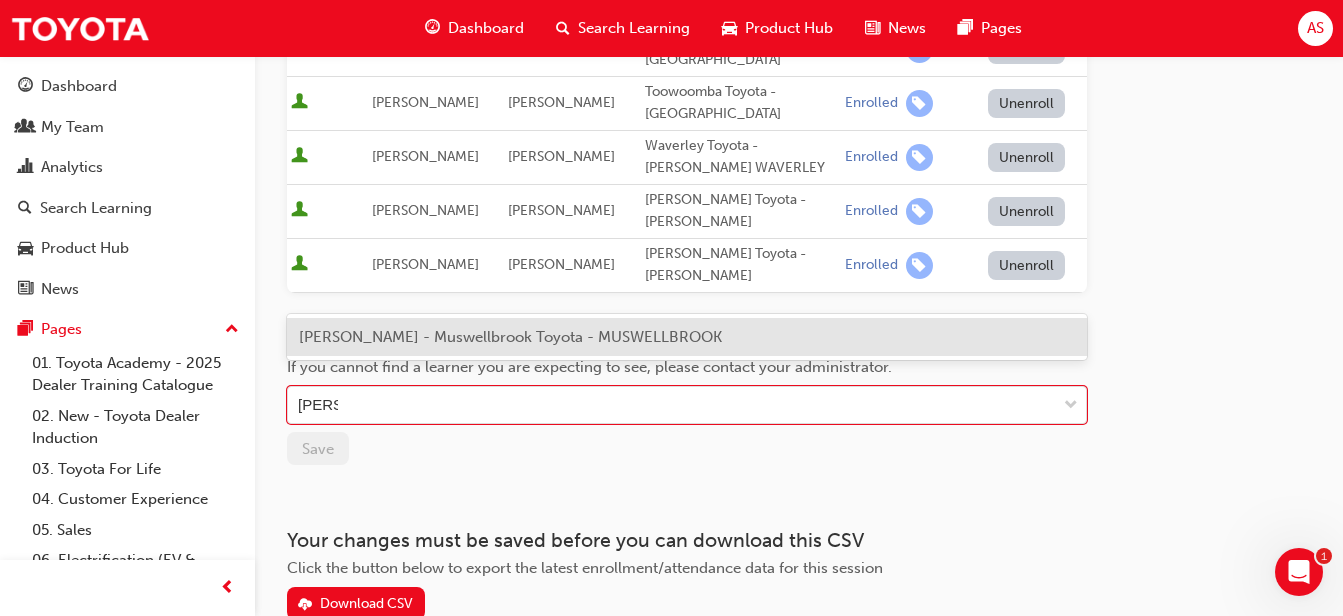 click on "CARL SWAIN - Muswellbrook Toyota - MUSWELLBROOK" at bounding box center [510, 337] 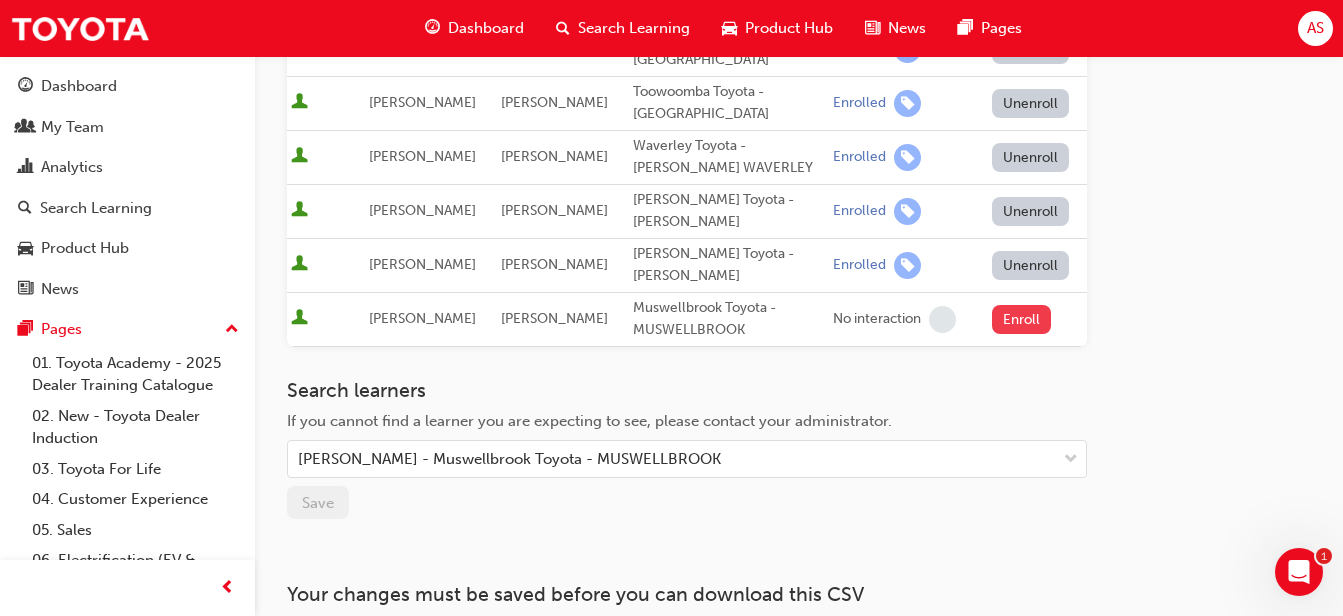click on "Enroll" at bounding box center [1022, 319] 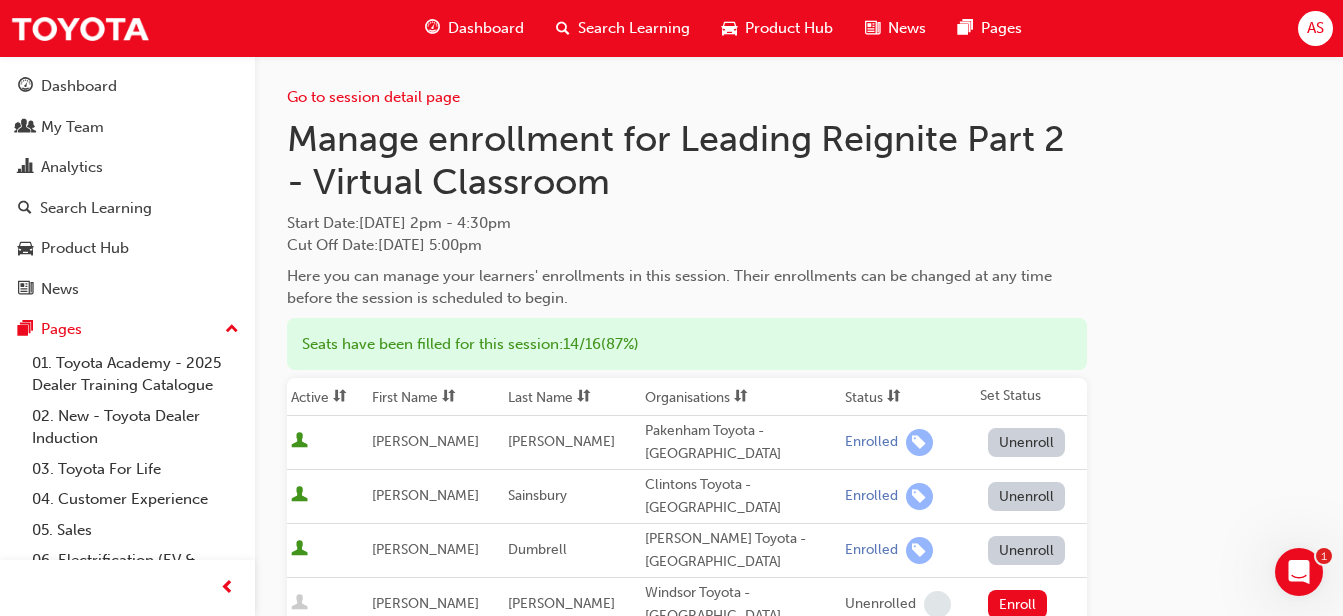 scroll, scrollTop: 0, scrollLeft: 0, axis: both 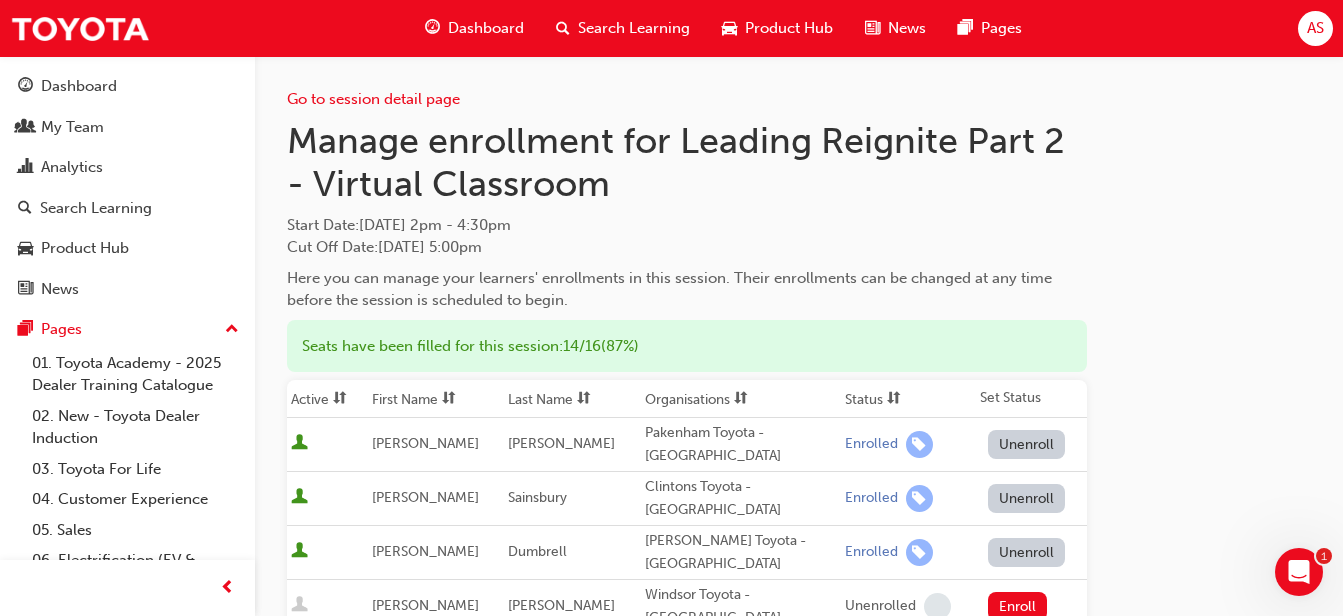 type 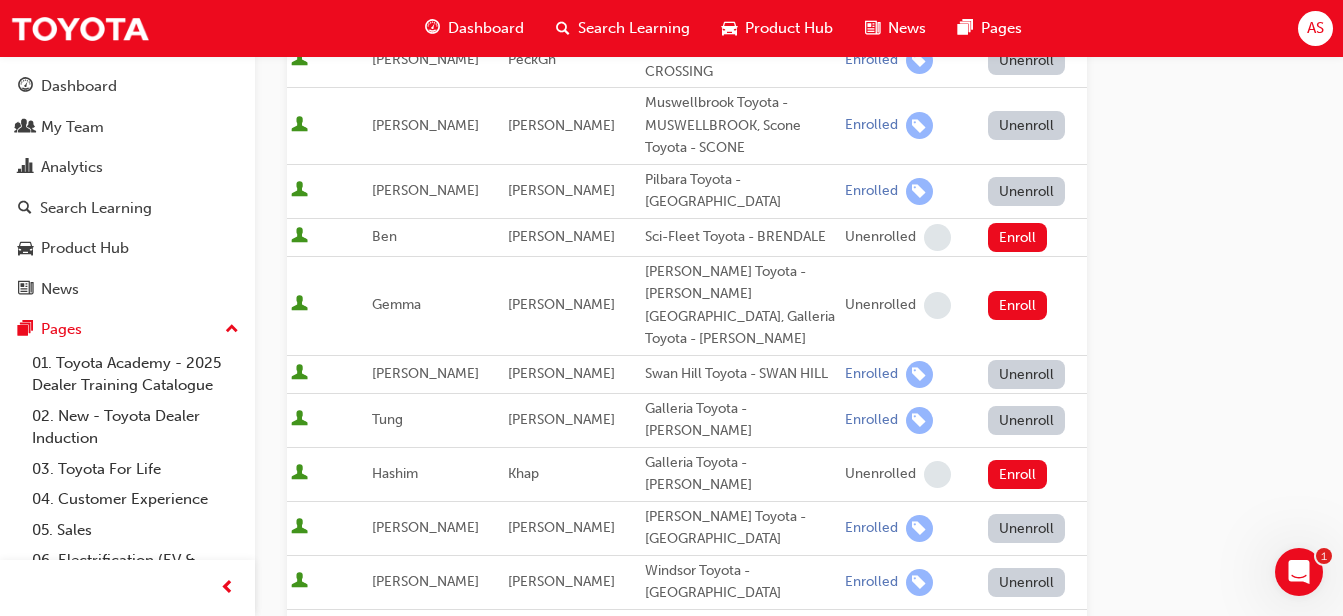 scroll, scrollTop: 1000, scrollLeft: 0, axis: vertical 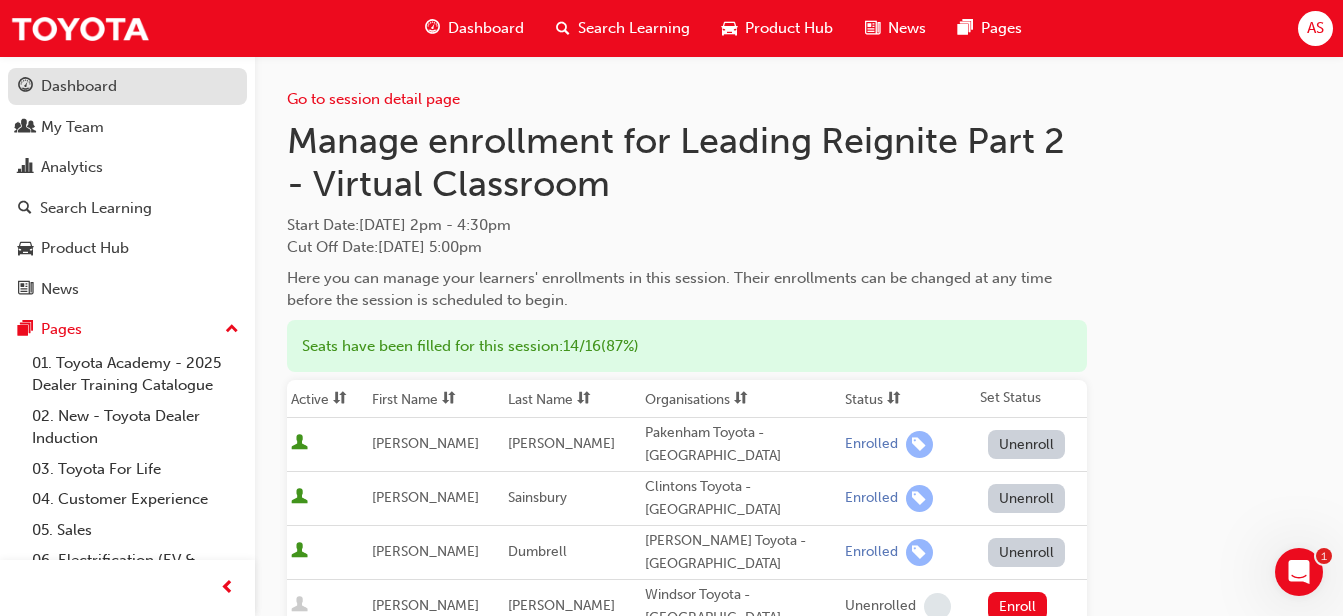 click on "Dashboard" at bounding box center (79, 86) 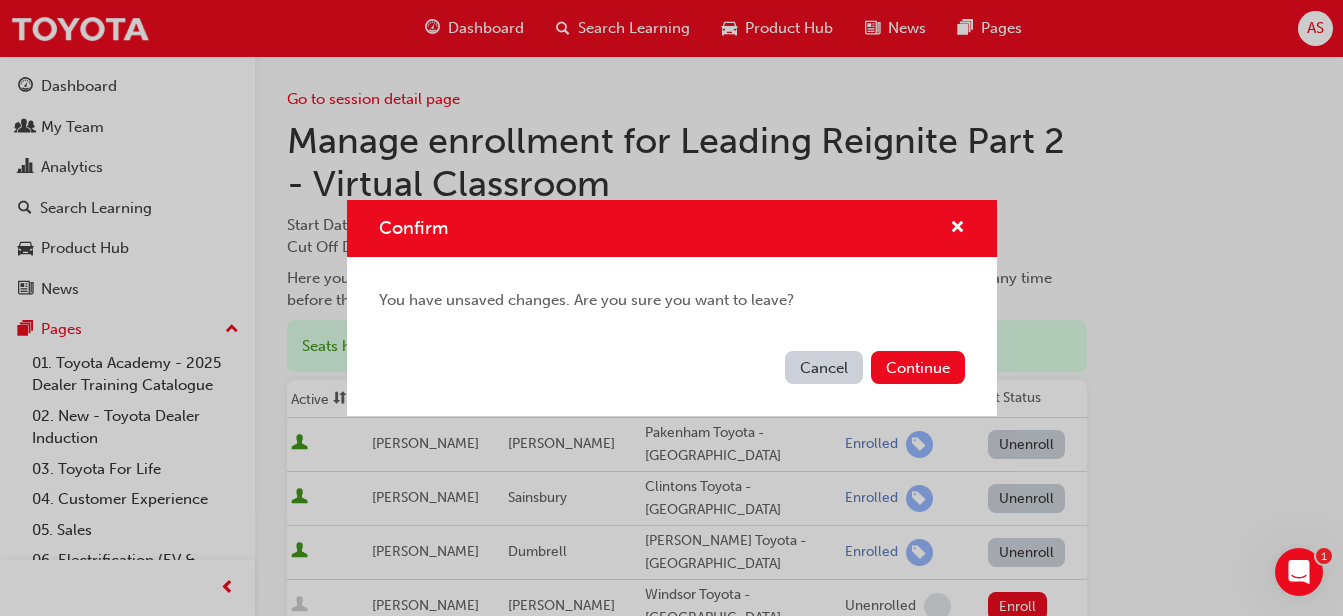 click on "Cancel" at bounding box center (824, 367) 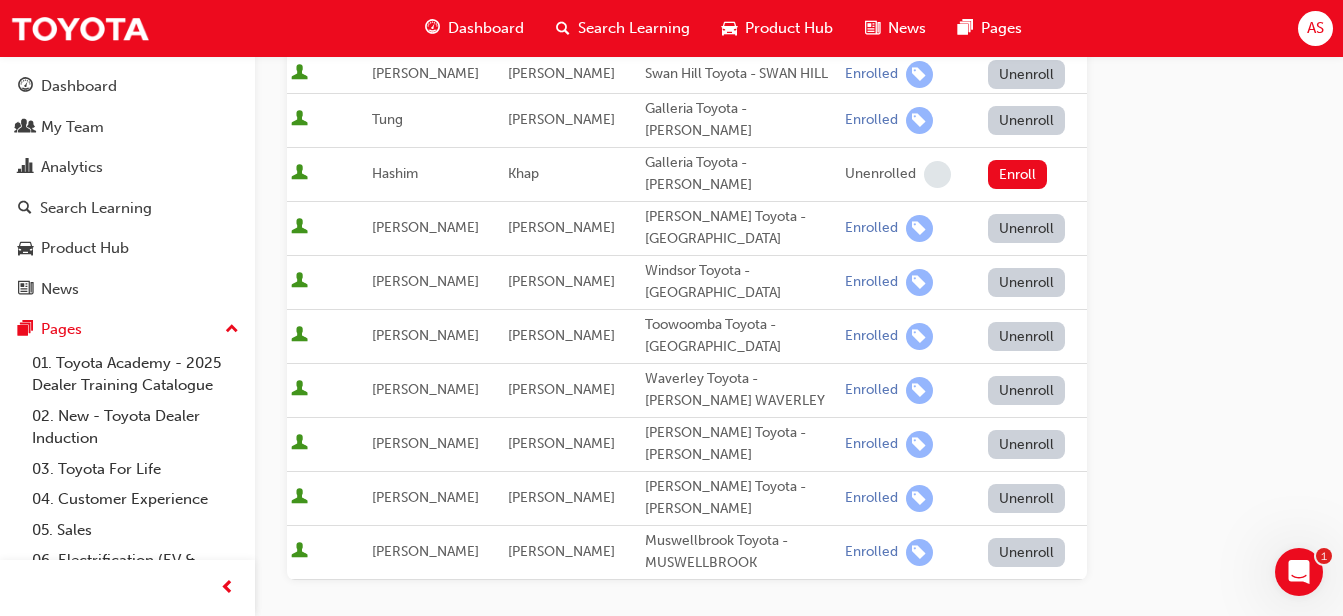 scroll, scrollTop: 1292, scrollLeft: 0, axis: vertical 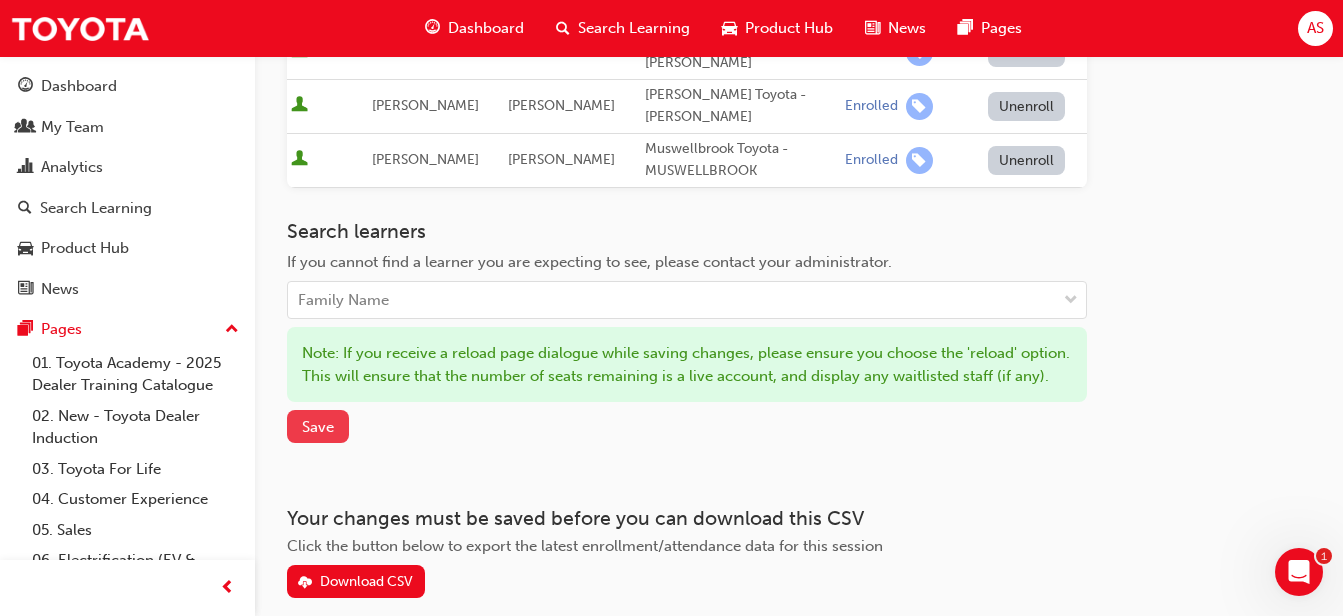 drag, startPoint x: 302, startPoint y: 327, endPoint x: 333, endPoint y: 323, distance: 31.257 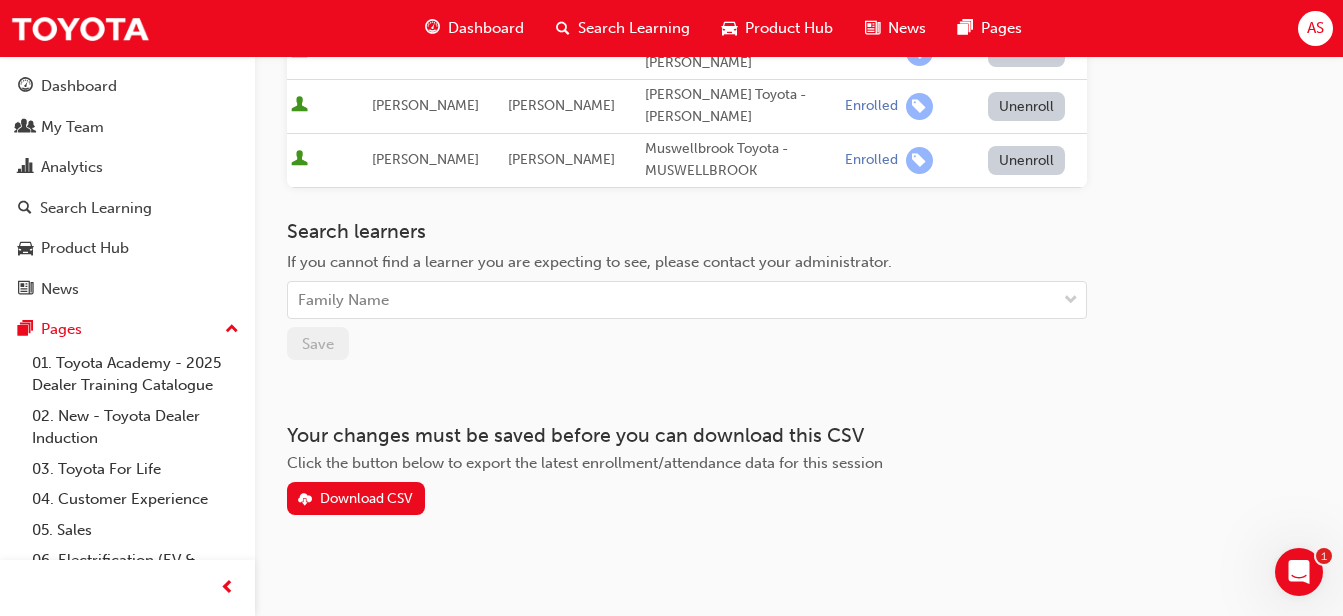 scroll, scrollTop: 1187, scrollLeft: 0, axis: vertical 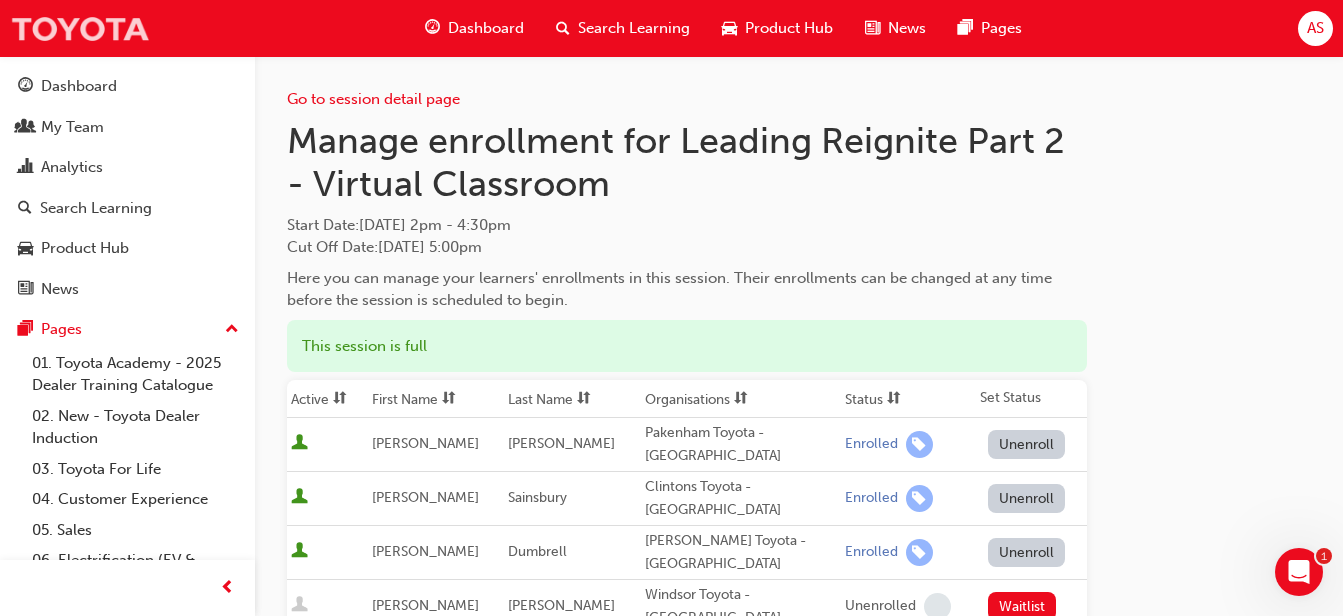 click at bounding box center [80, 28] 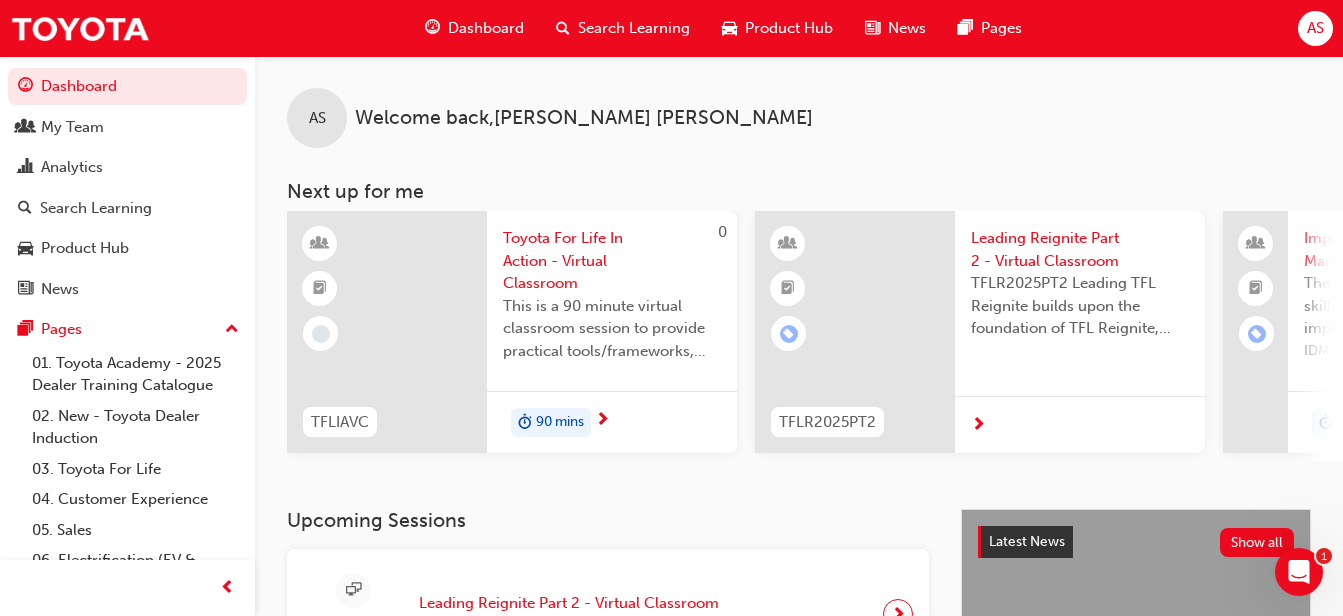 click on "Upcoming Sessions" at bounding box center [608, 520] 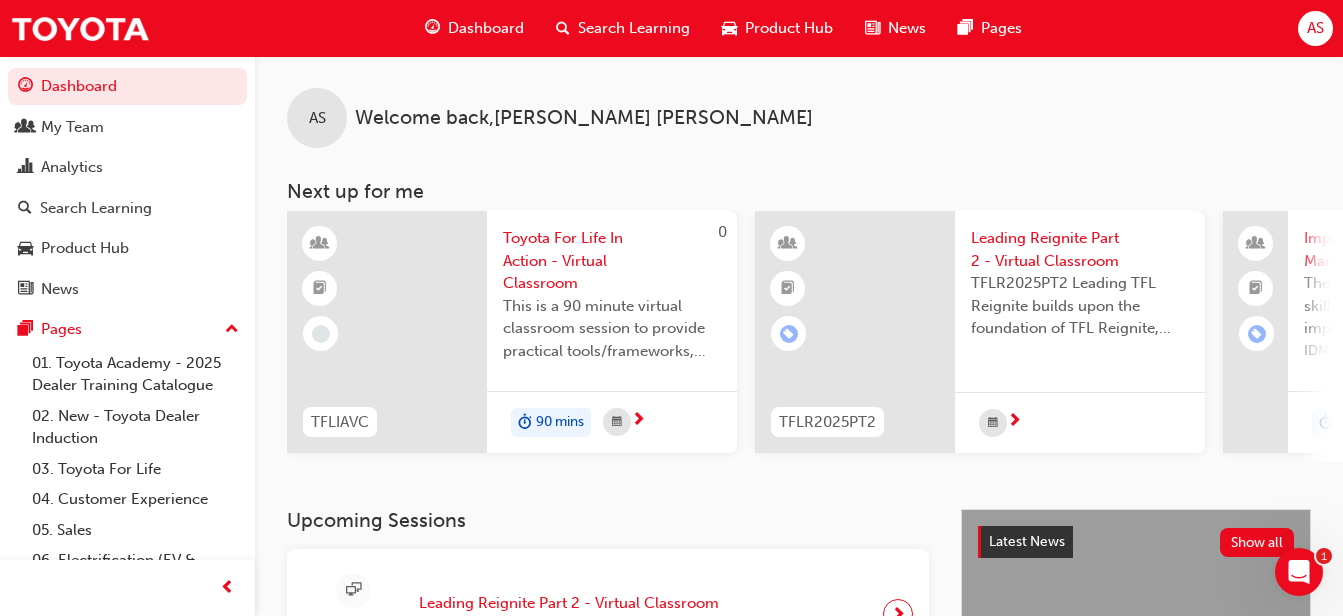 click on "Leading Reignite Part 2 - Virtual Classroom" at bounding box center (1080, 249) 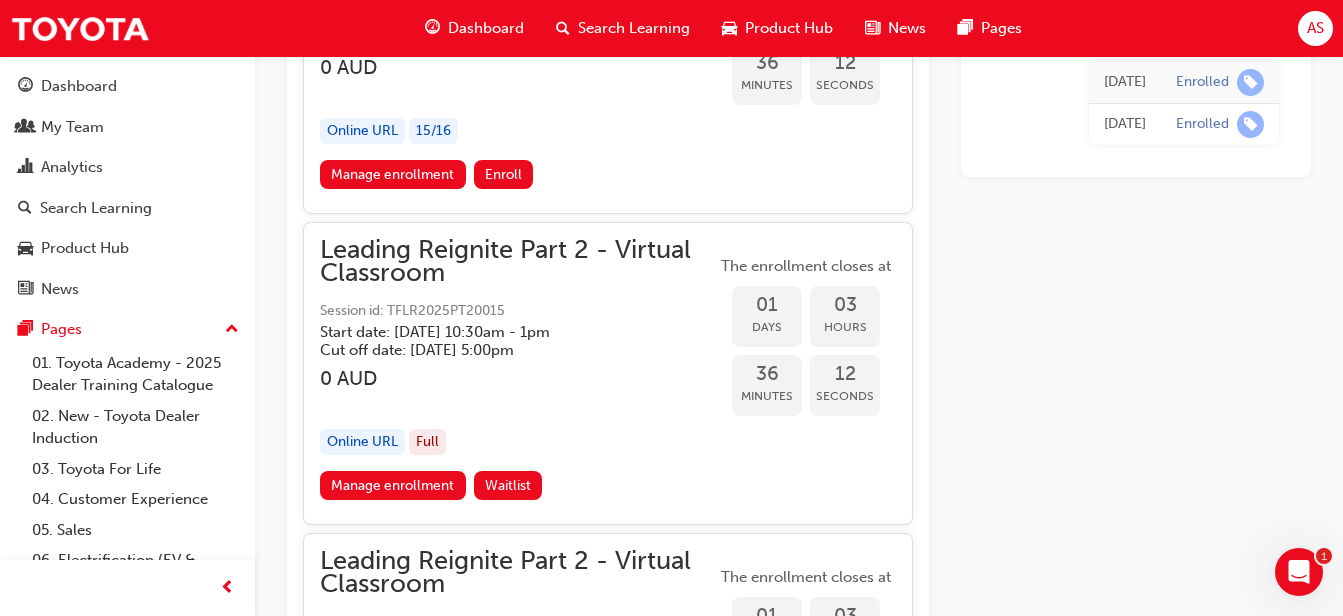 scroll, scrollTop: 2227, scrollLeft: 0, axis: vertical 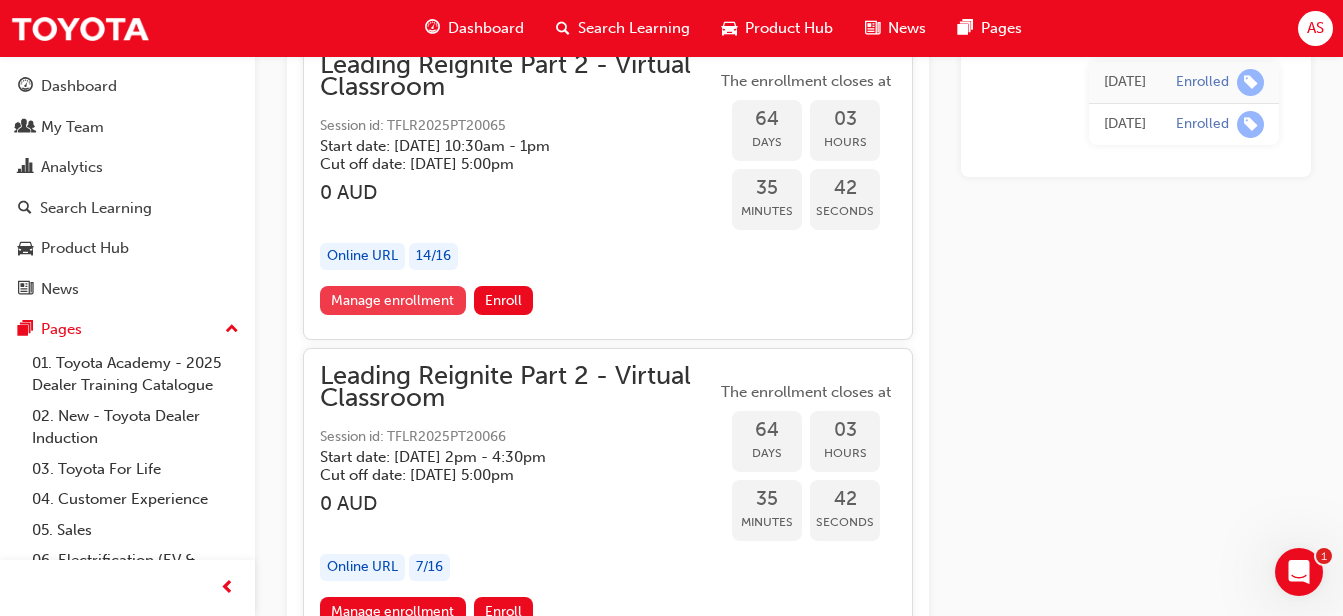 click on "Manage enrollment" at bounding box center (393, 300) 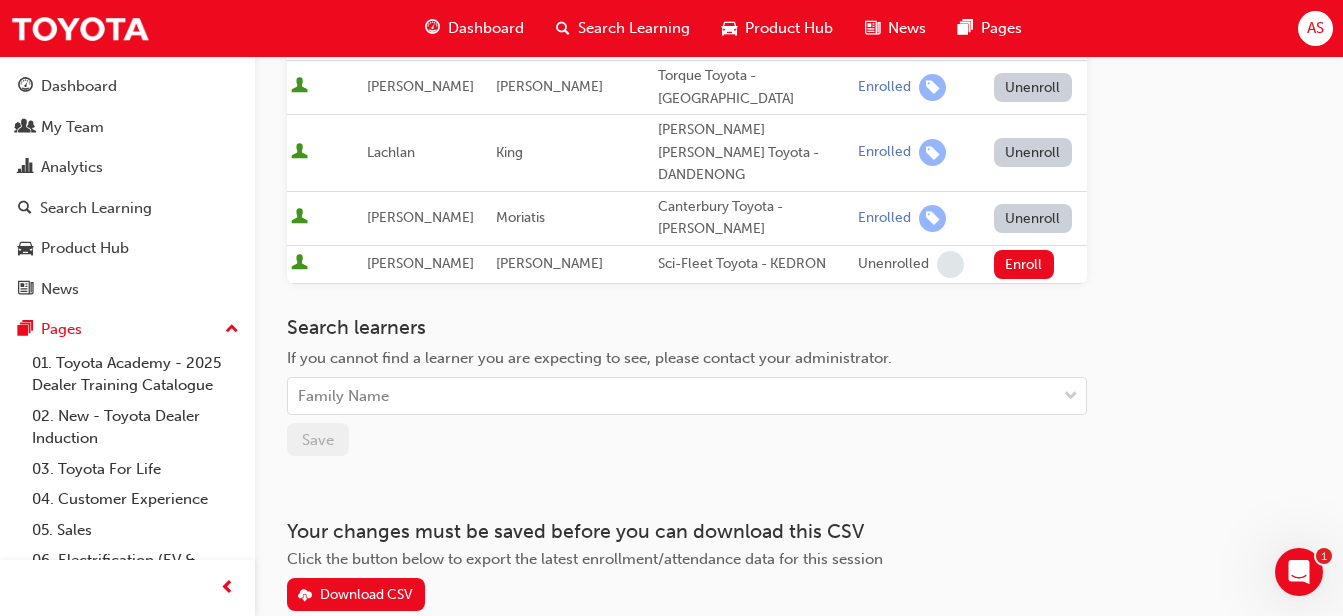 scroll, scrollTop: 1132, scrollLeft: 0, axis: vertical 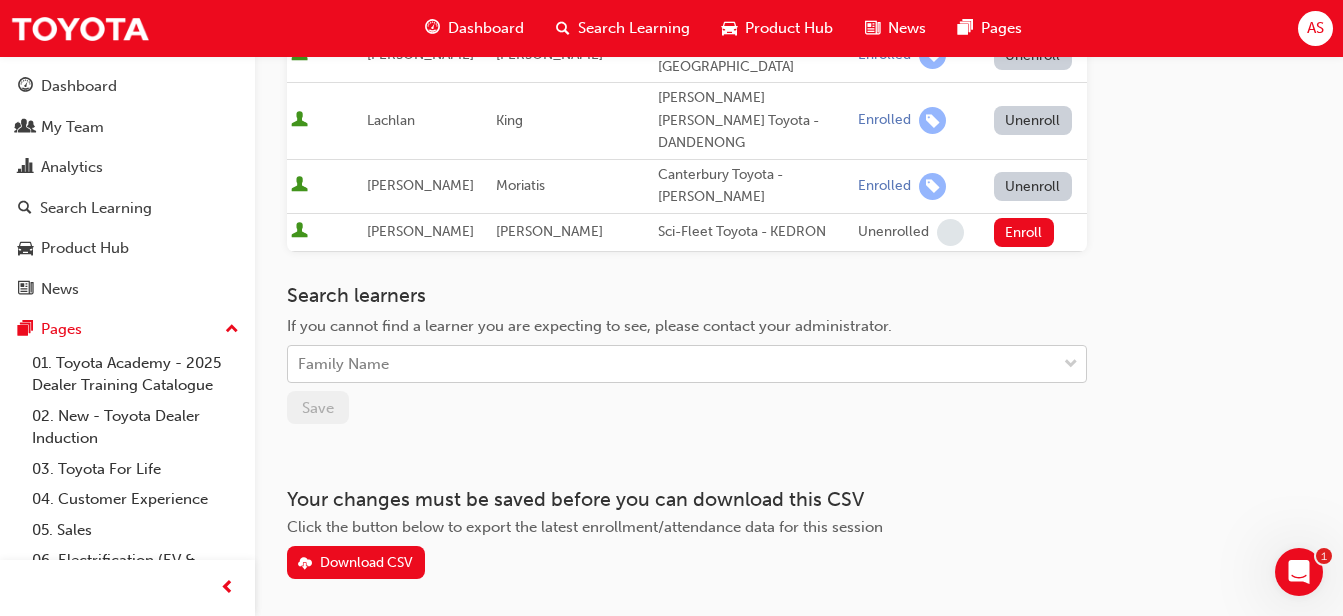 click on "Family Name" at bounding box center (672, 364) 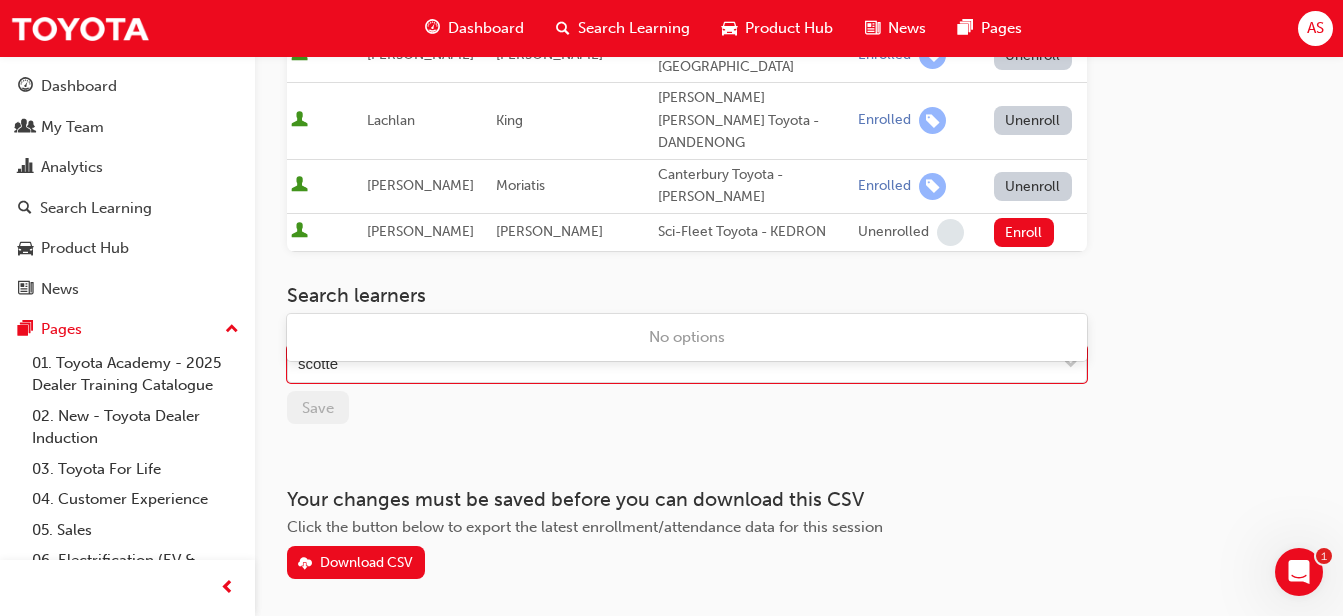 type on "scott" 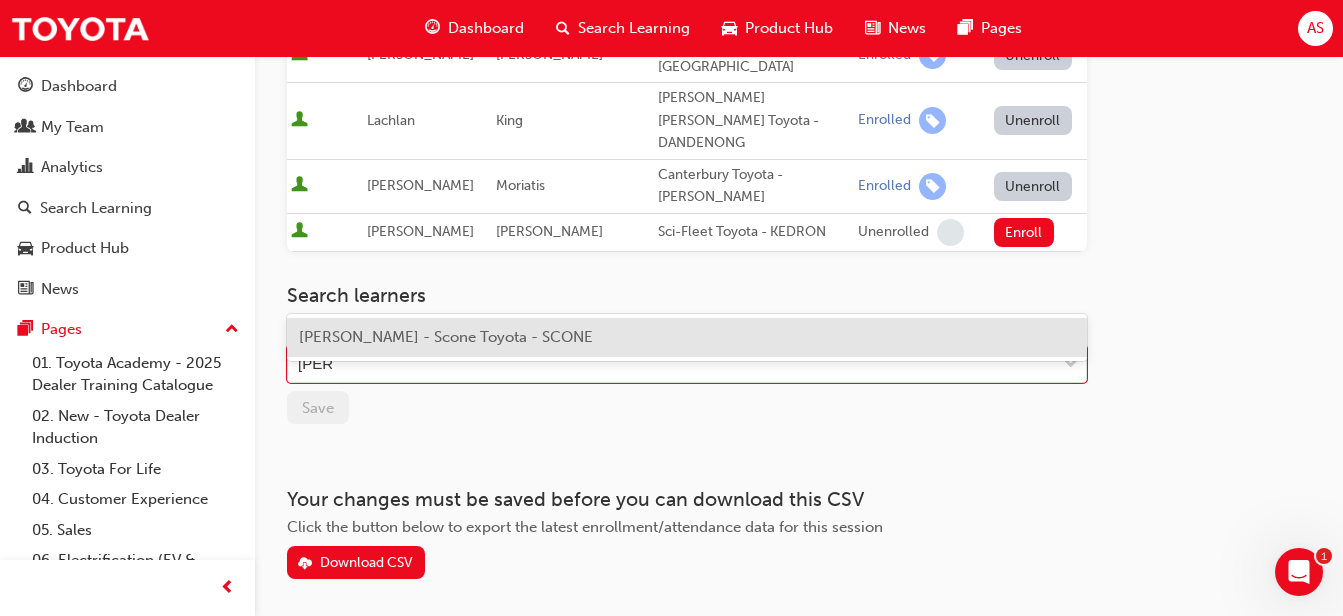 click on "JONATHON SCOTT - Scone Toyota - SCONE" at bounding box center [446, 337] 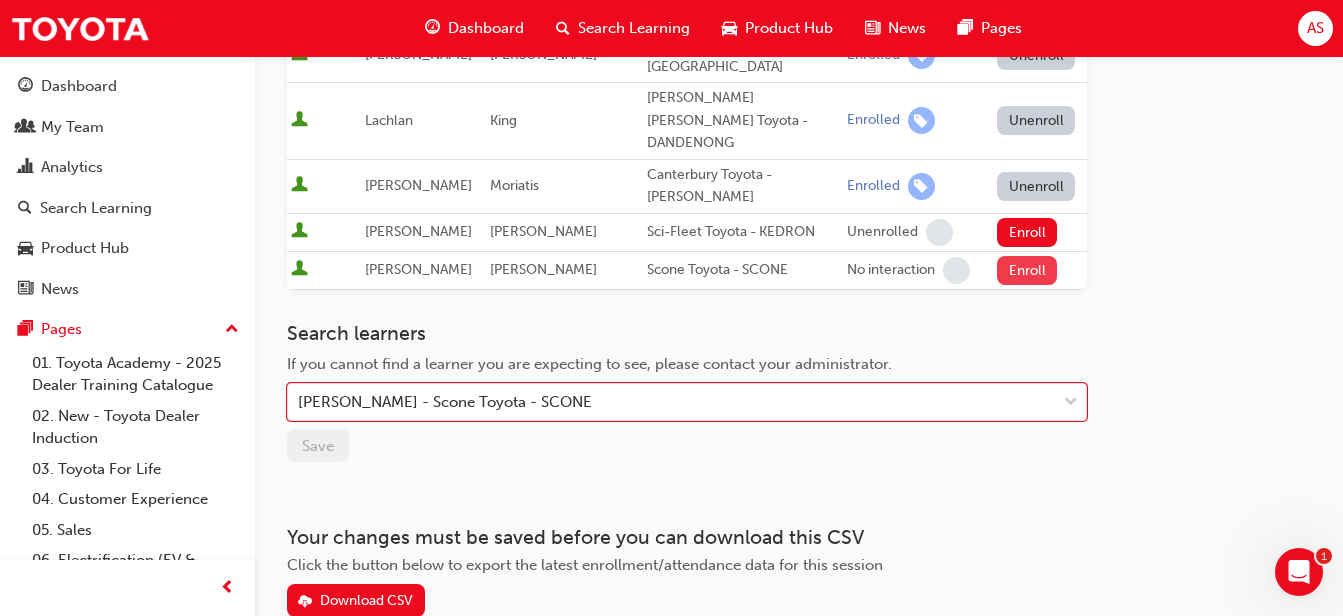 click on "Enroll" at bounding box center [1027, 270] 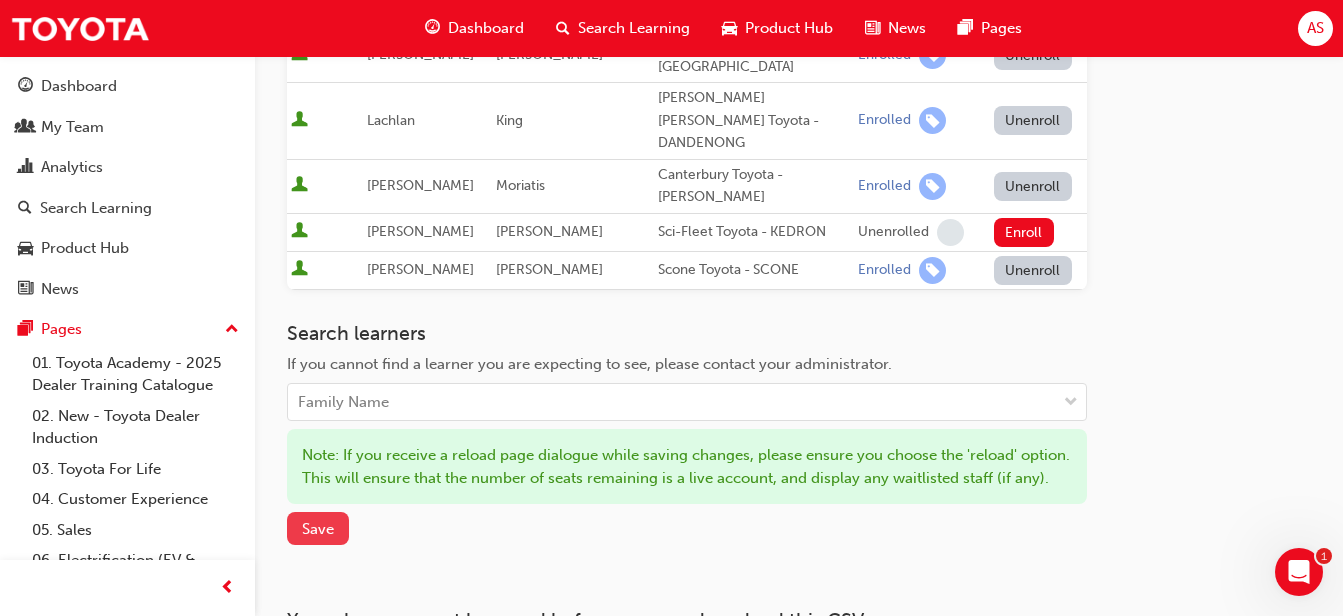 click on "Save" at bounding box center [318, 529] 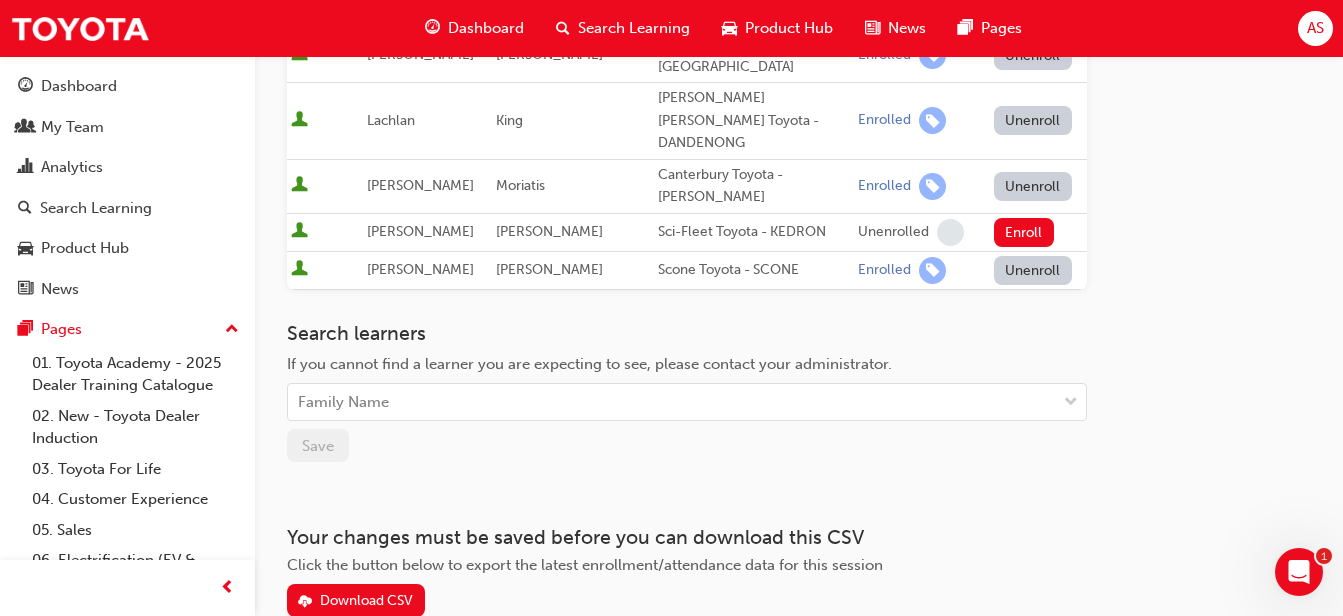 scroll, scrollTop: 0, scrollLeft: 0, axis: both 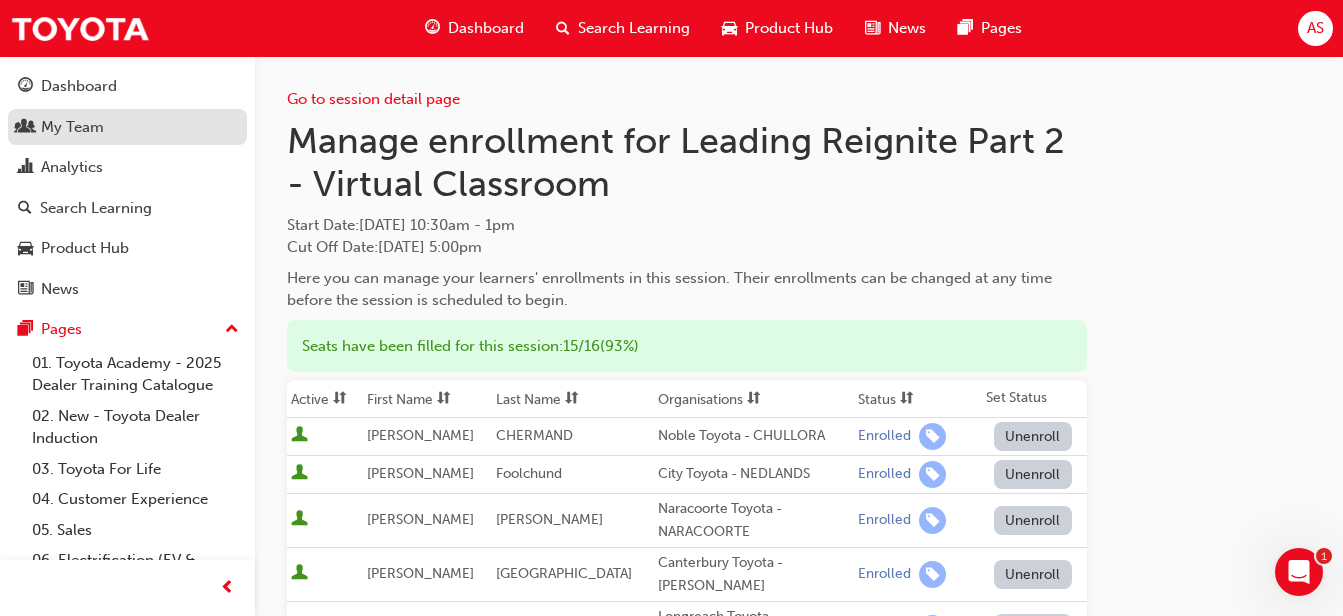 click on "My Team" at bounding box center [127, 127] 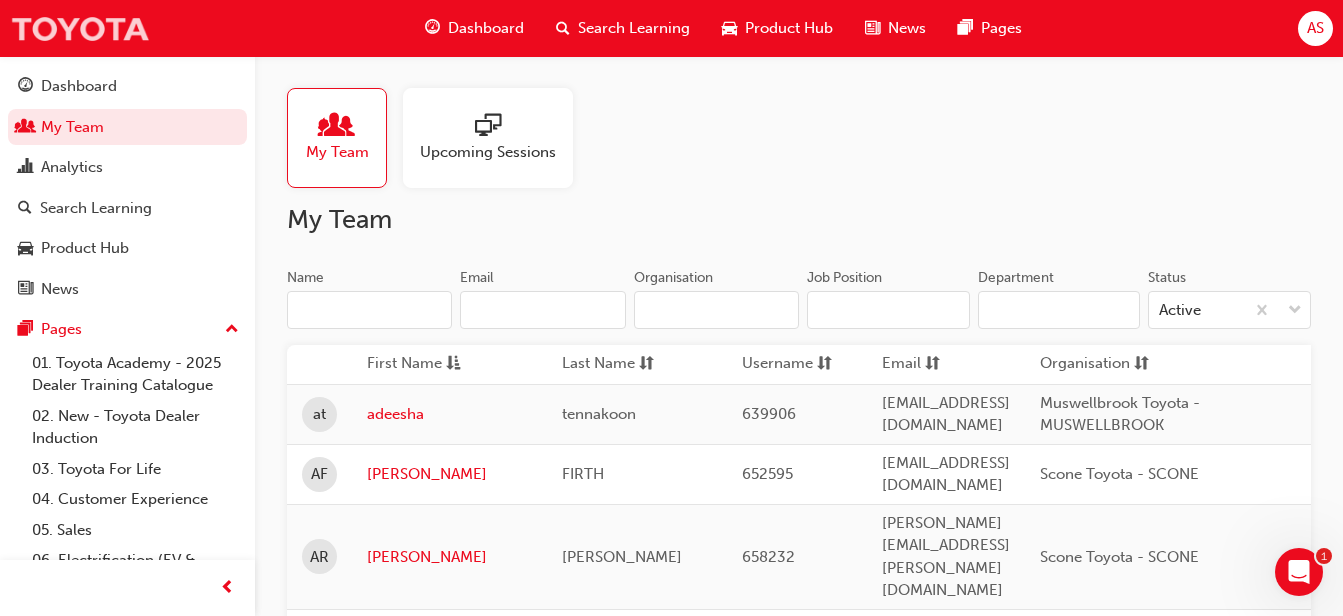 click at bounding box center [80, 28] 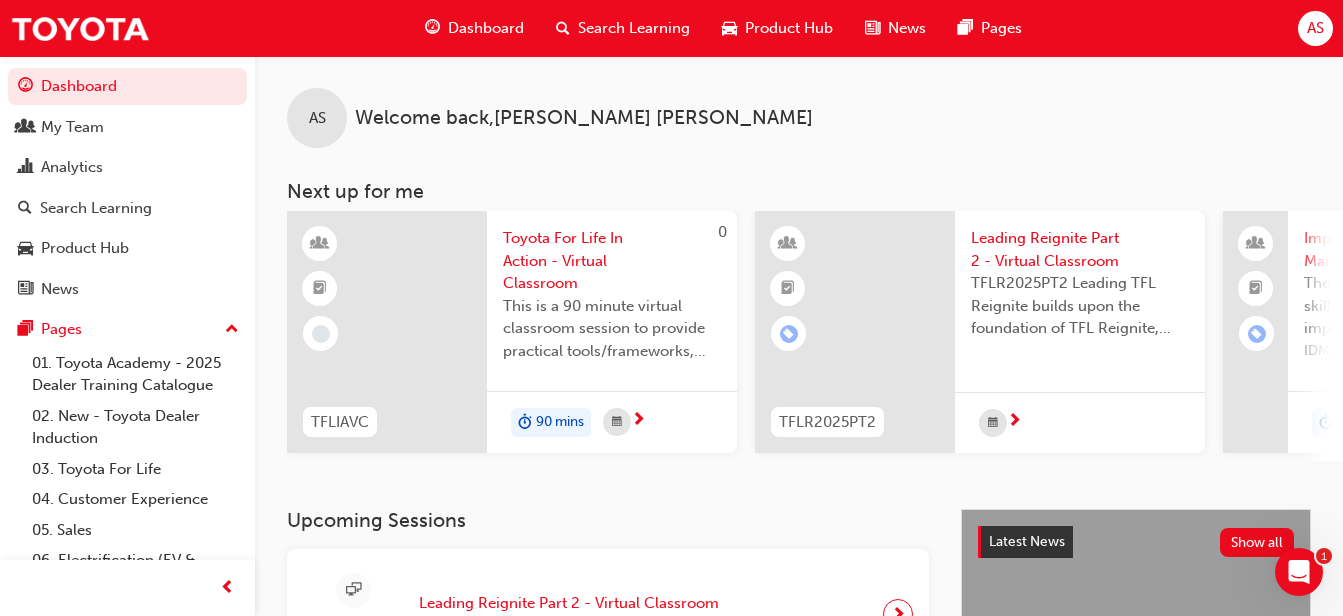 click on "Leading Reignite Part 2 - Virtual Classroom" at bounding box center [1080, 249] 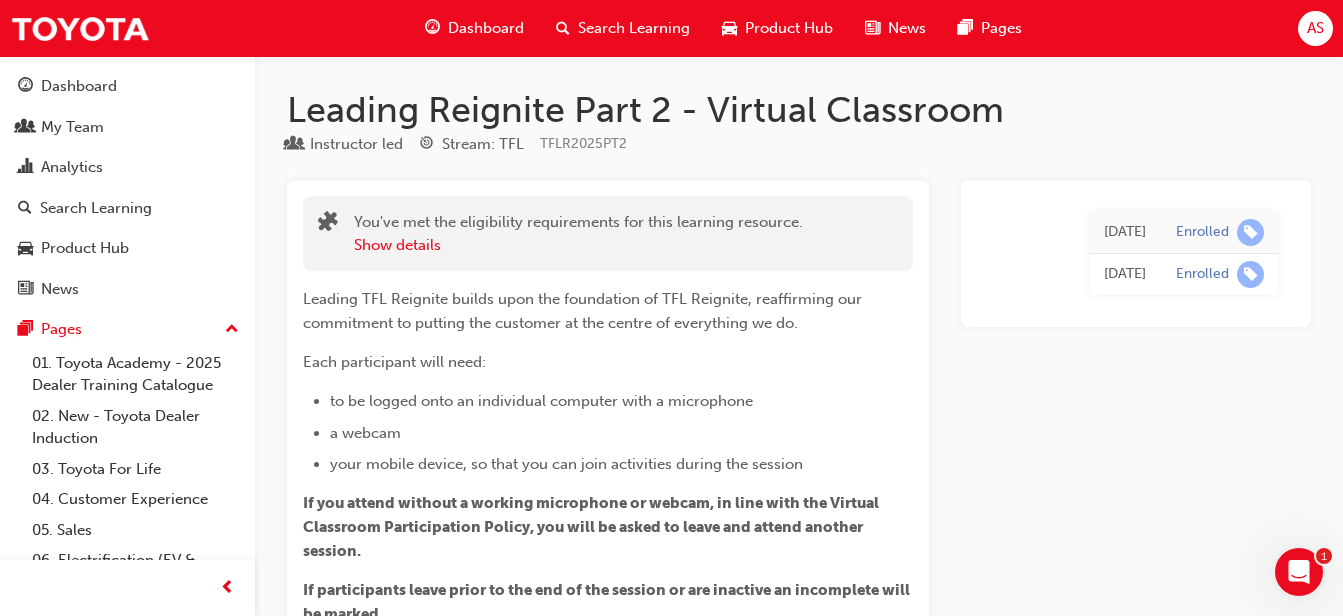 scroll, scrollTop: 1527, scrollLeft: 0, axis: vertical 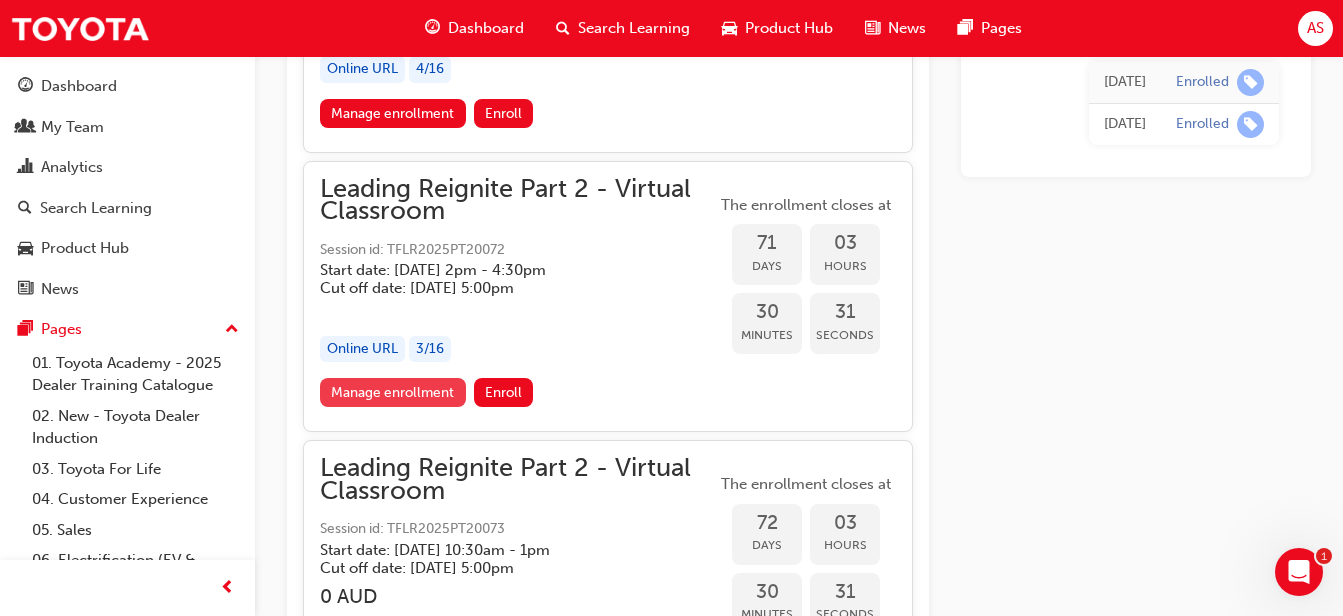 click on "Manage enrollment" at bounding box center (393, 392) 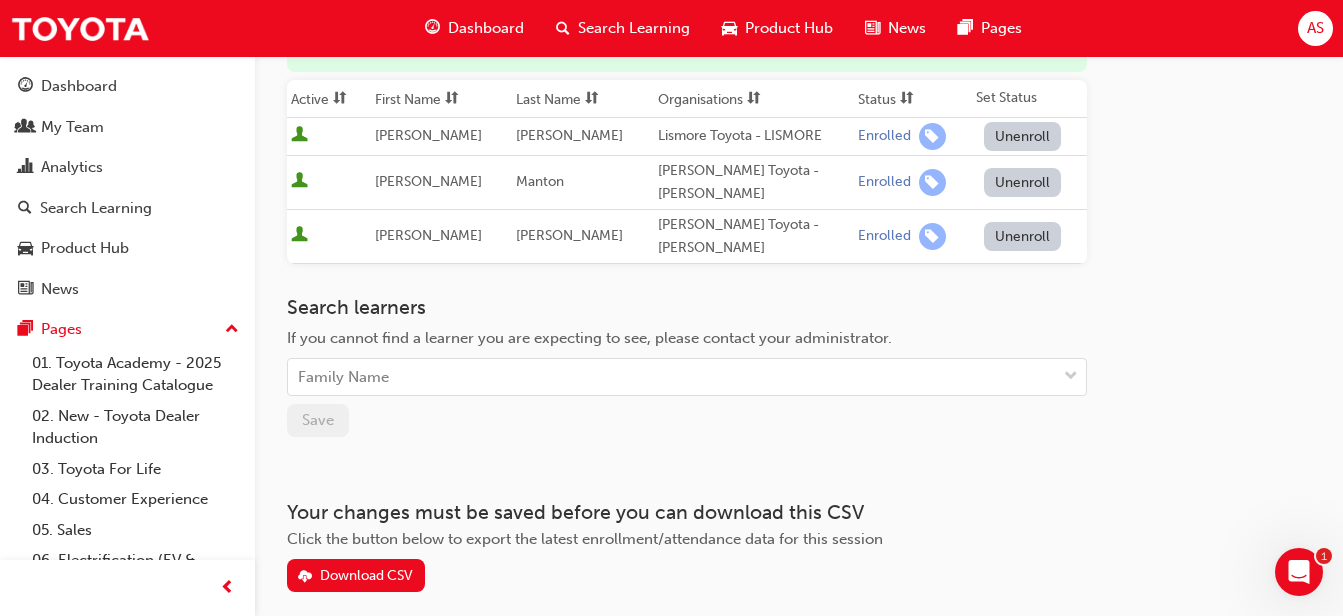 scroll, scrollTop: 390, scrollLeft: 0, axis: vertical 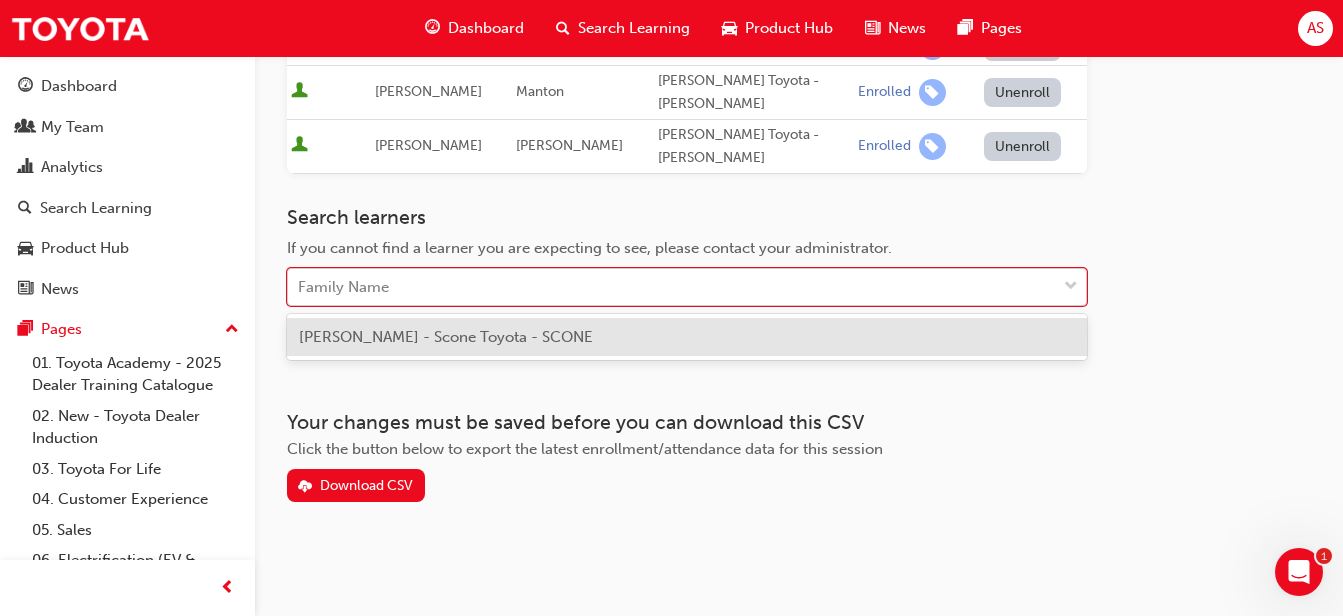 click on "Family Name" at bounding box center [672, 287] 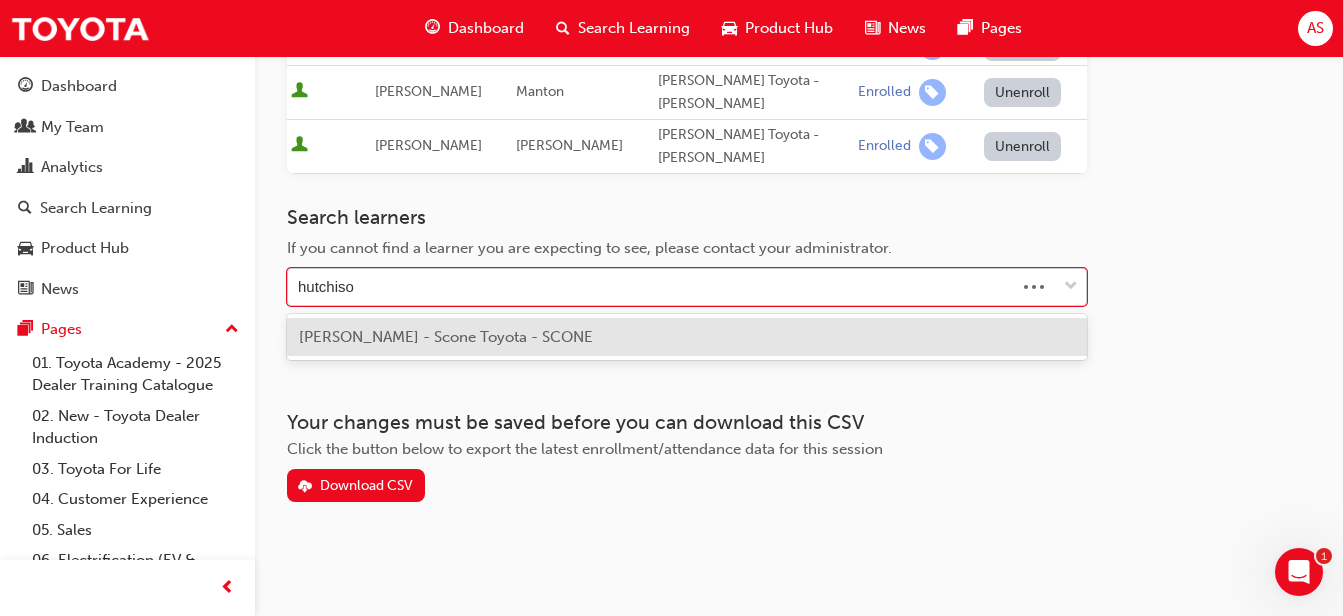 type on "hutchison" 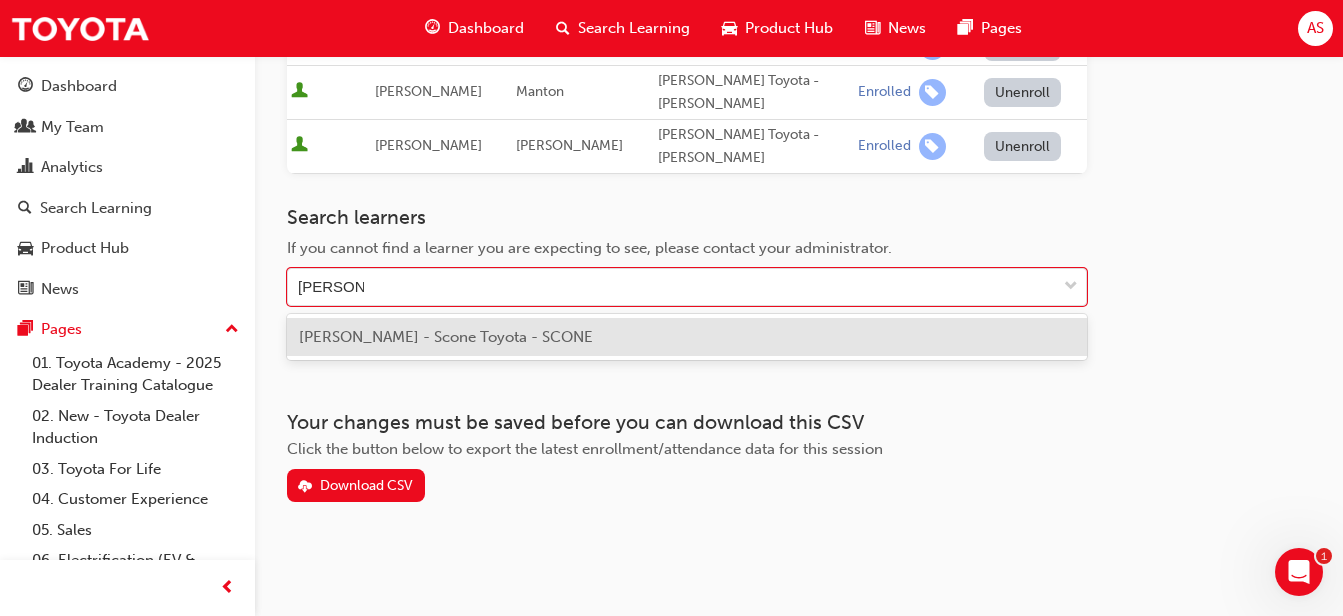 click on "SAM HUTCHISON - Scone Toyota - SCONE" at bounding box center [687, 337] 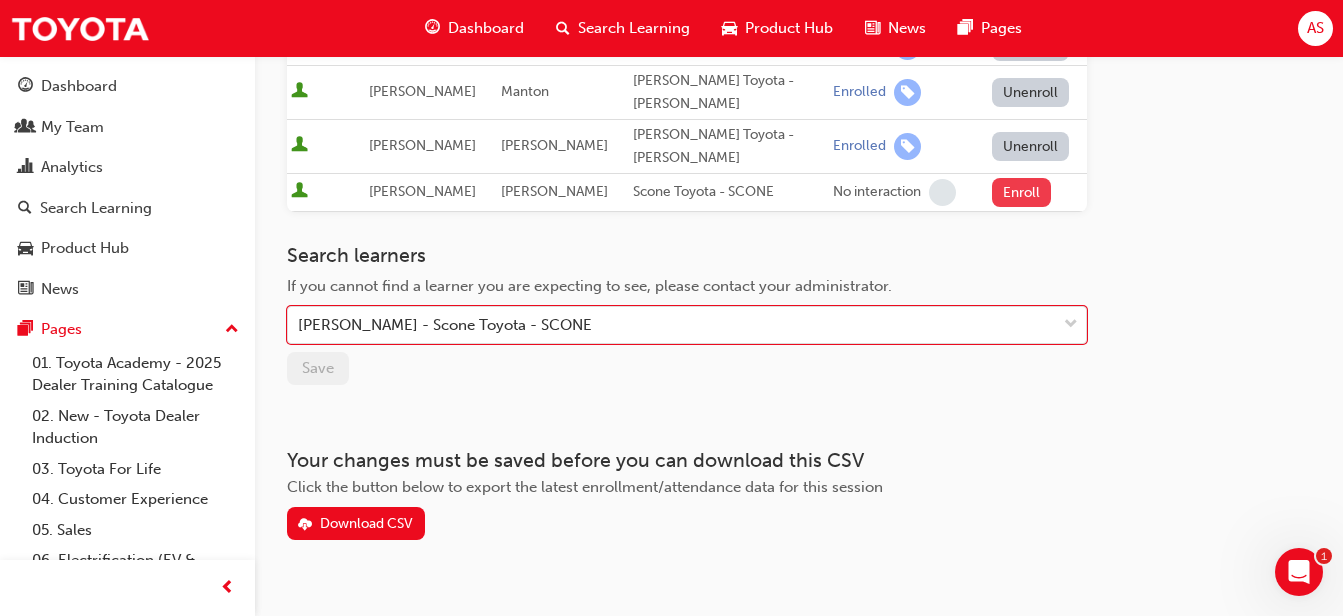 click on "Enroll" at bounding box center [1022, 192] 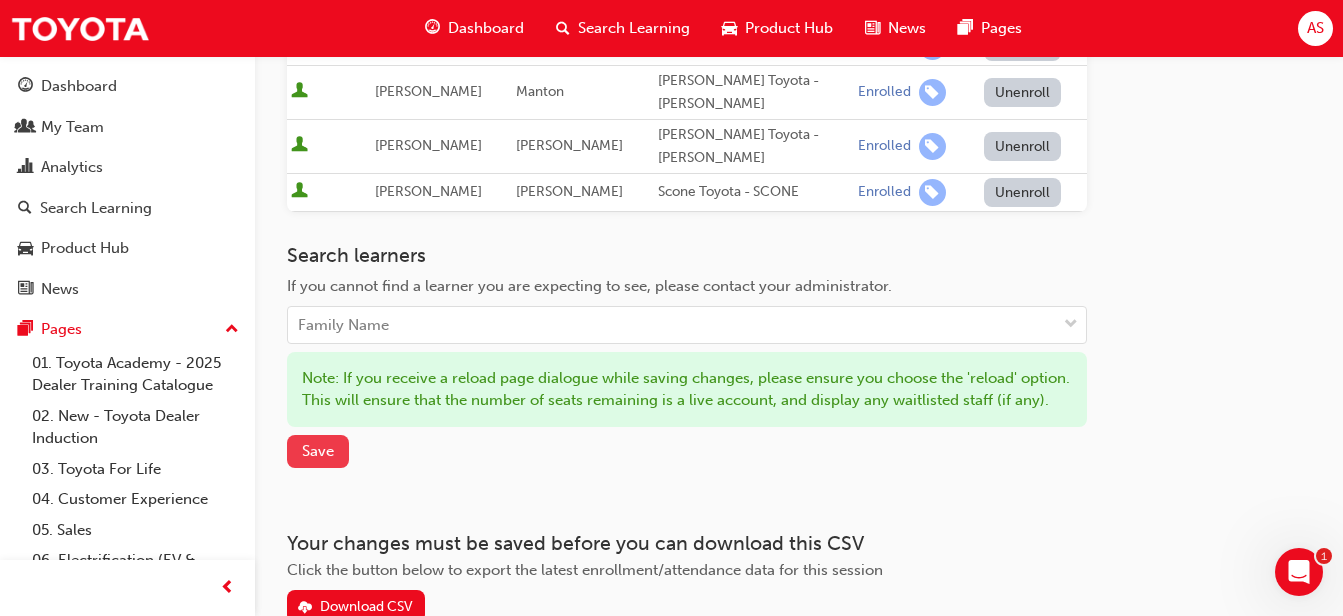 click on "Save" at bounding box center (318, 451) 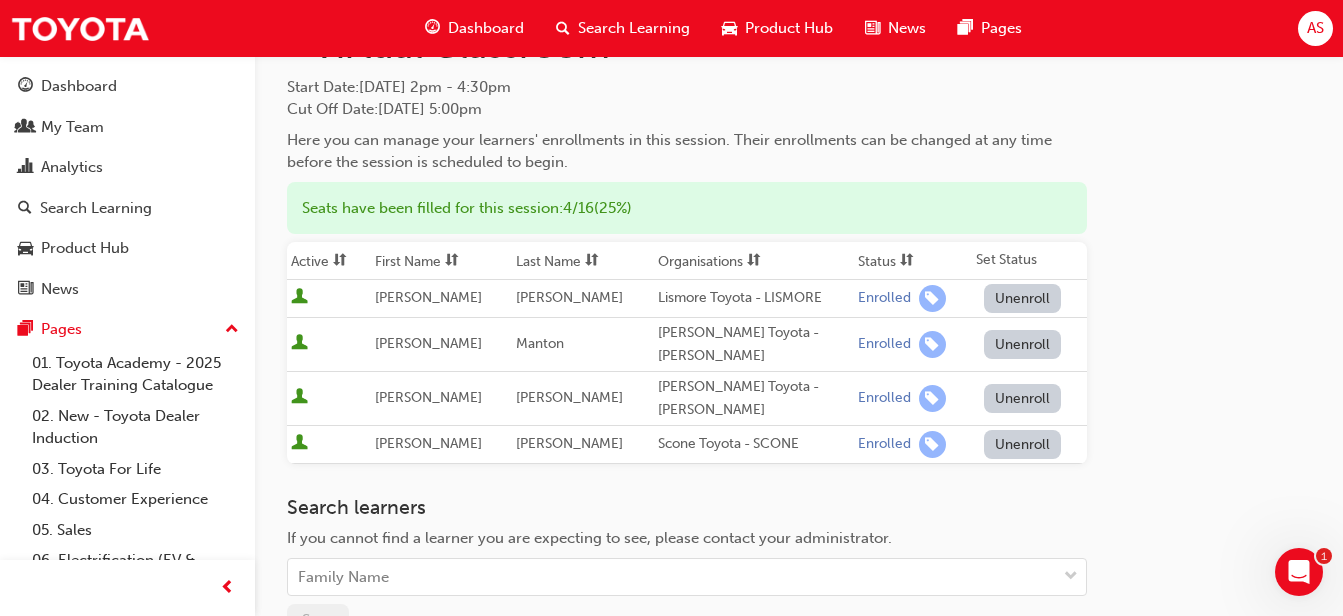 scroll, scrollTop: 0, scrollLeft: 0, axis: both 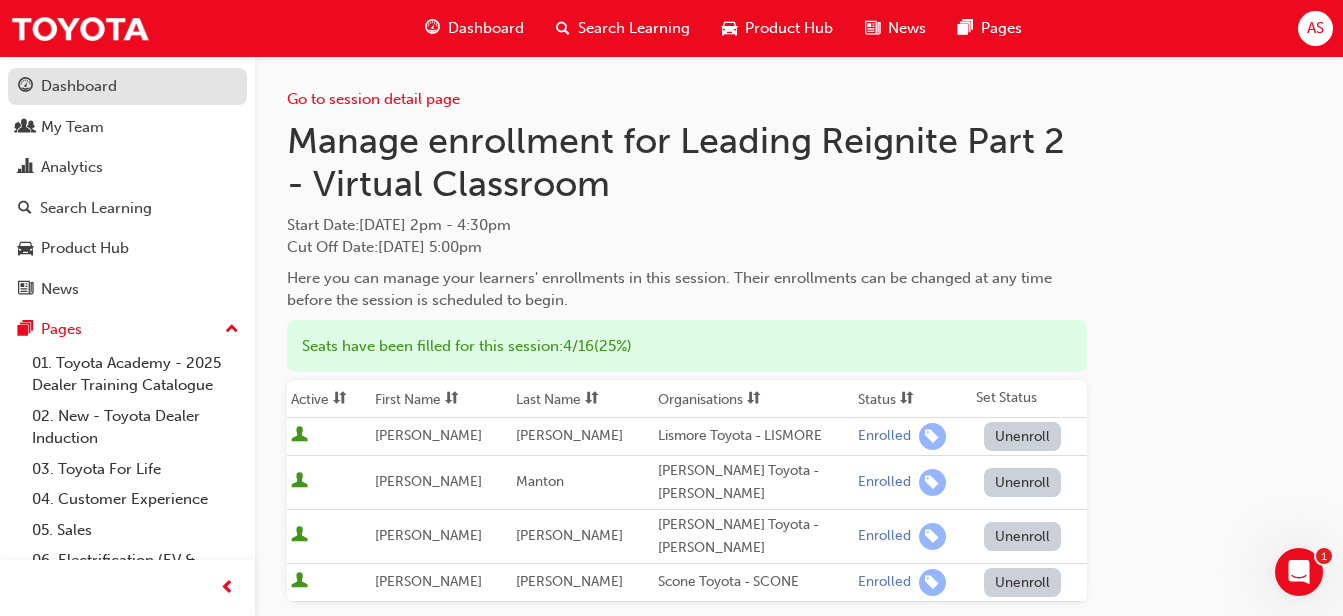 click on "Dashboard" at bounding box center (127, 86) 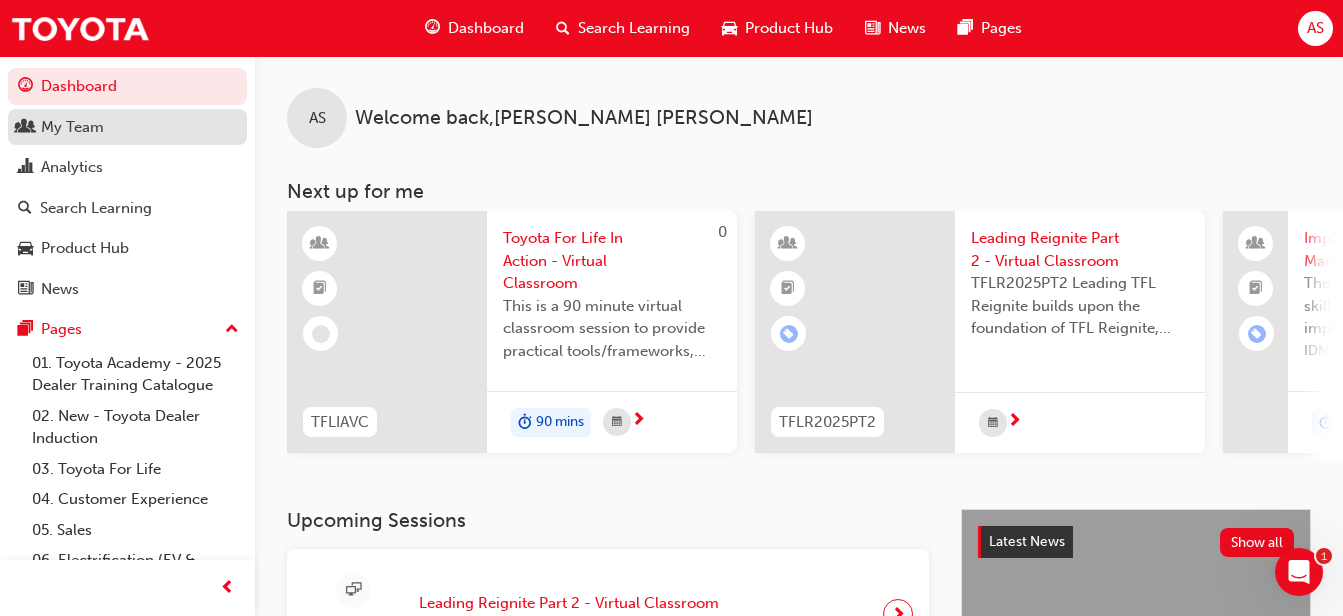 click on "My Team" at bounding box center (72, 127) 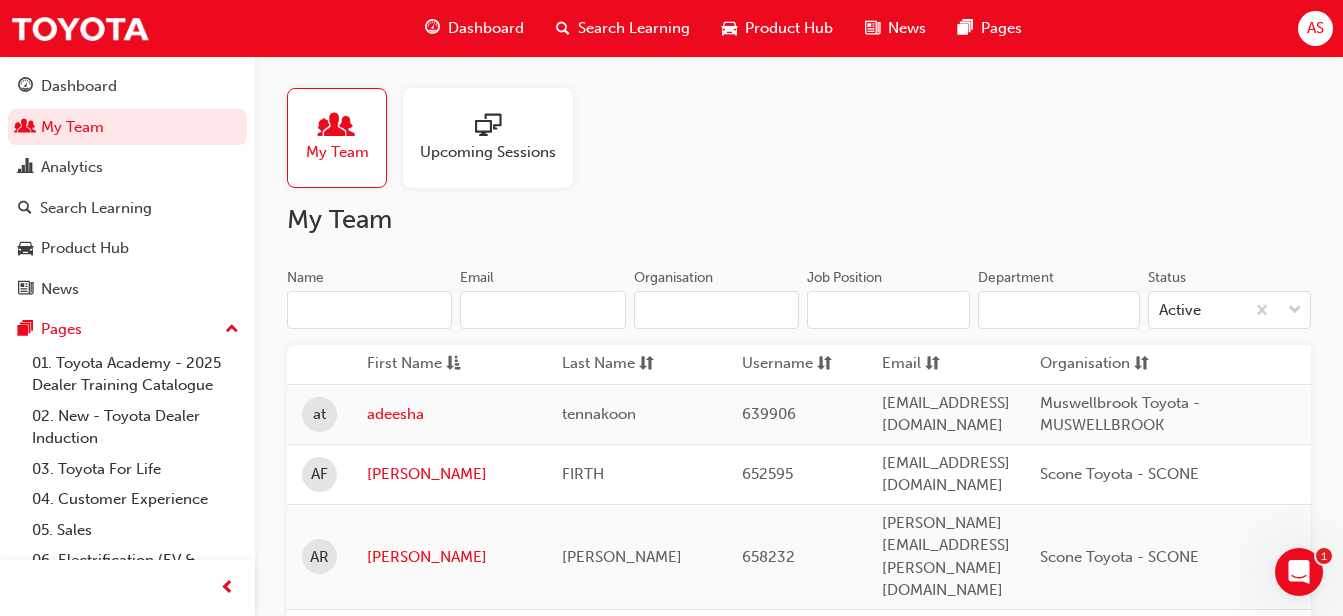 scroll, scrollTop: 700, scrollLeft: 0, axis: vertical 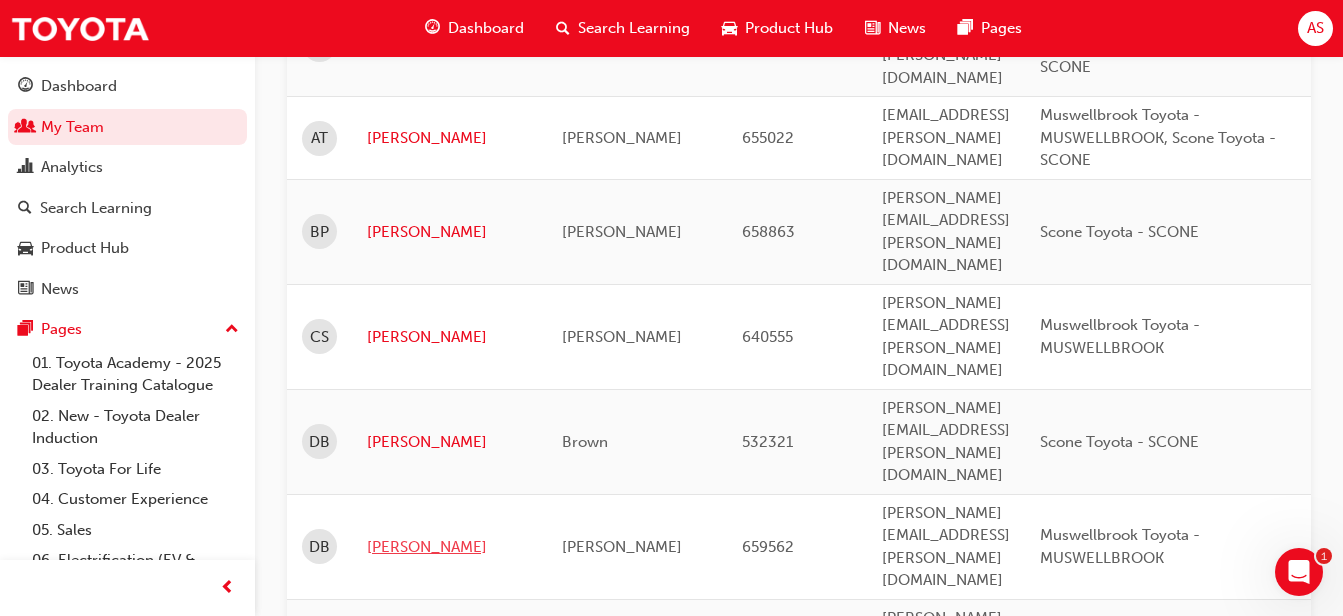 click on "[PERSON_NAME]" at bounding box center (449, 547) 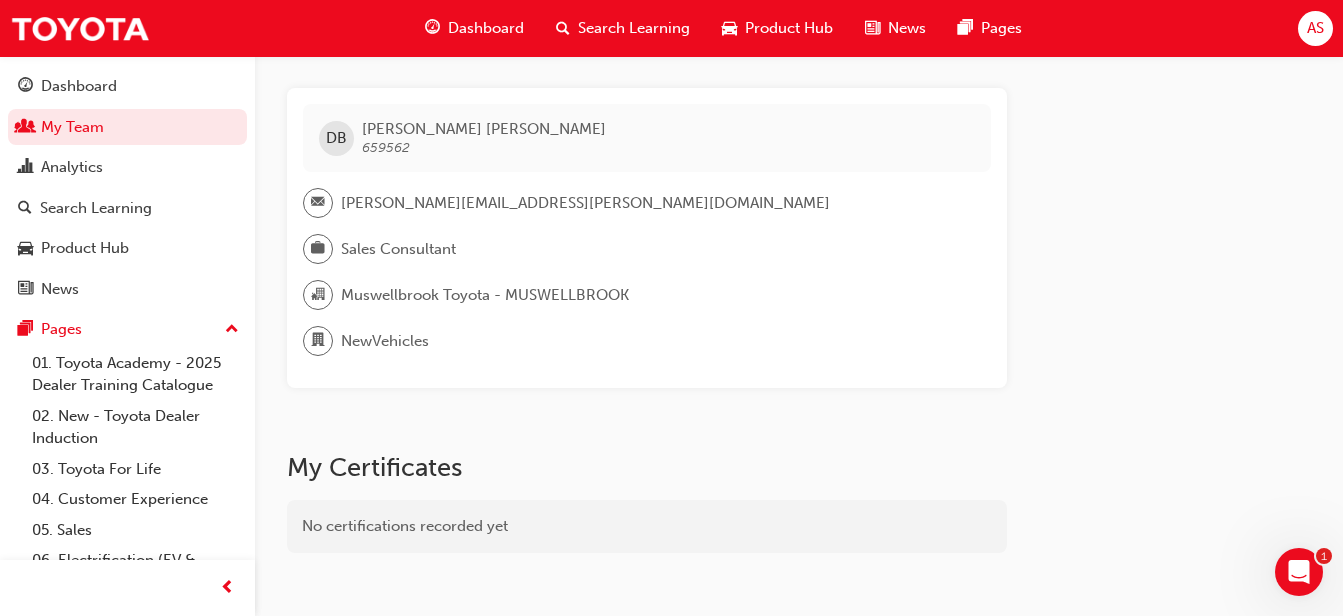 scroll, scrollTop: 203, scrollLeft: 0, axis: vertical 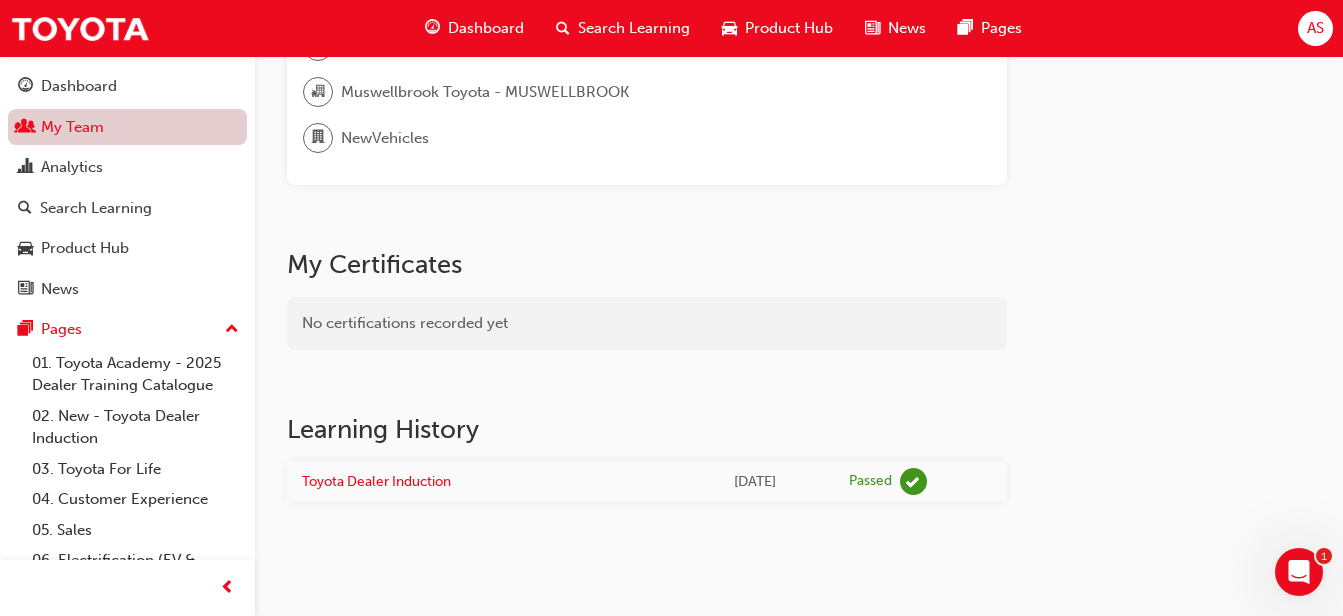 click on "My Team" at bounding box center (127, 127) 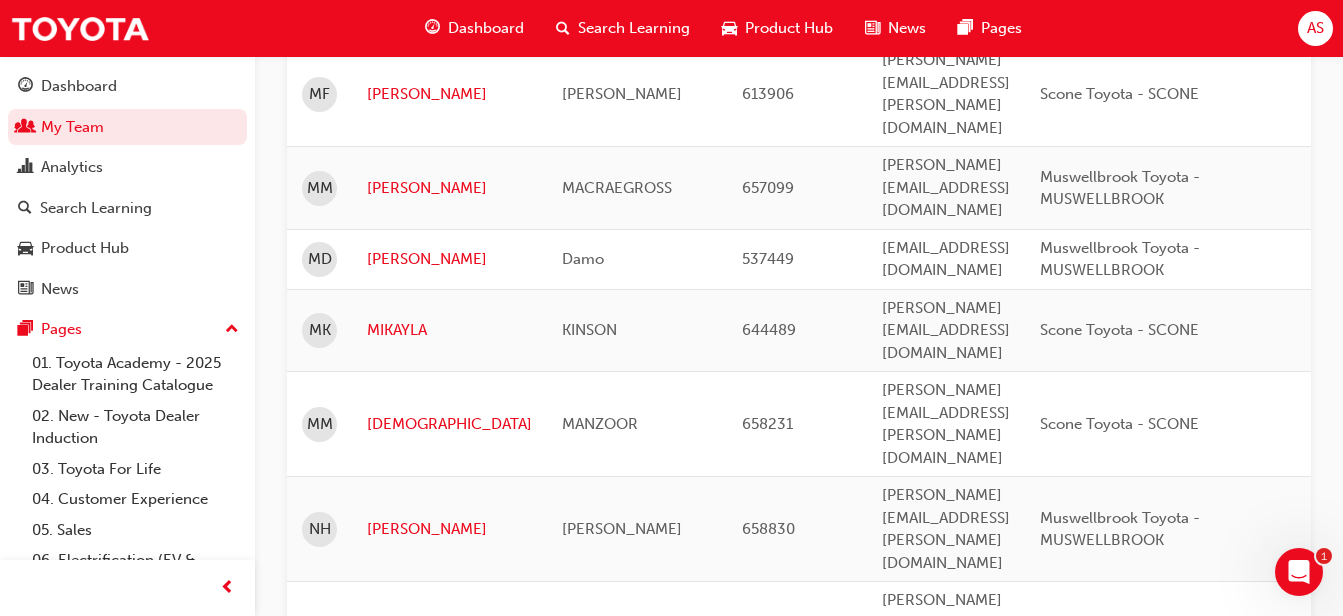 click on "[PERSON_NAME]" at bounding box center [449, 1572] 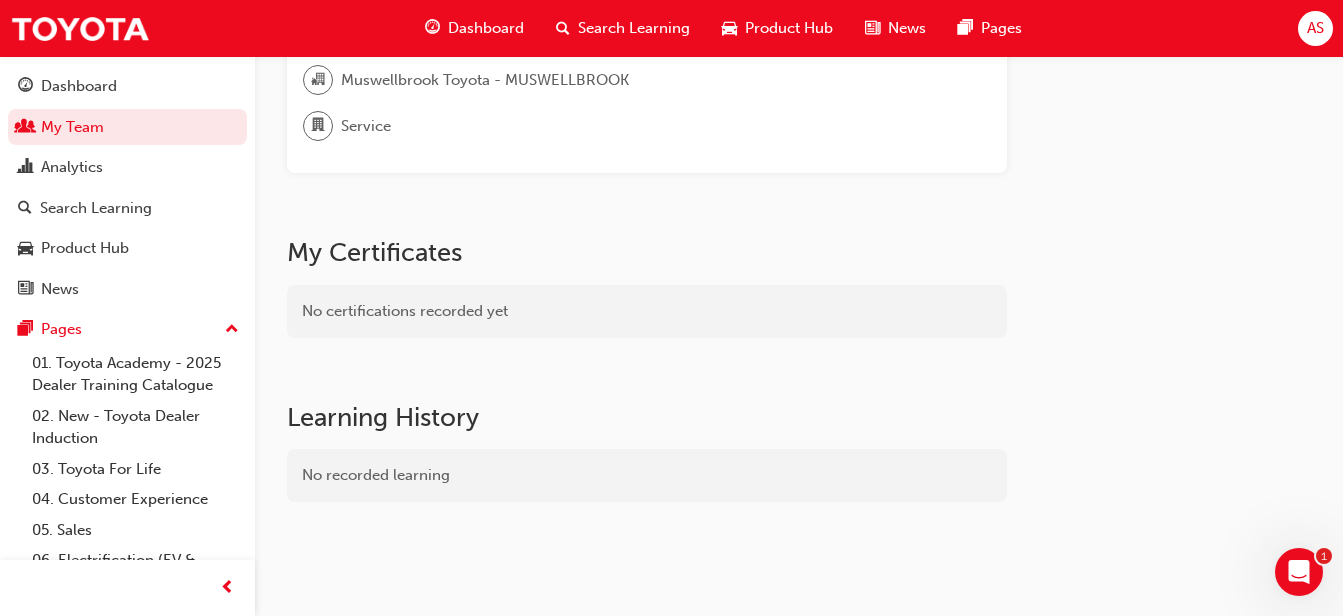 scroll, scrollTop: 0, scrollLeft: 0, axis: both 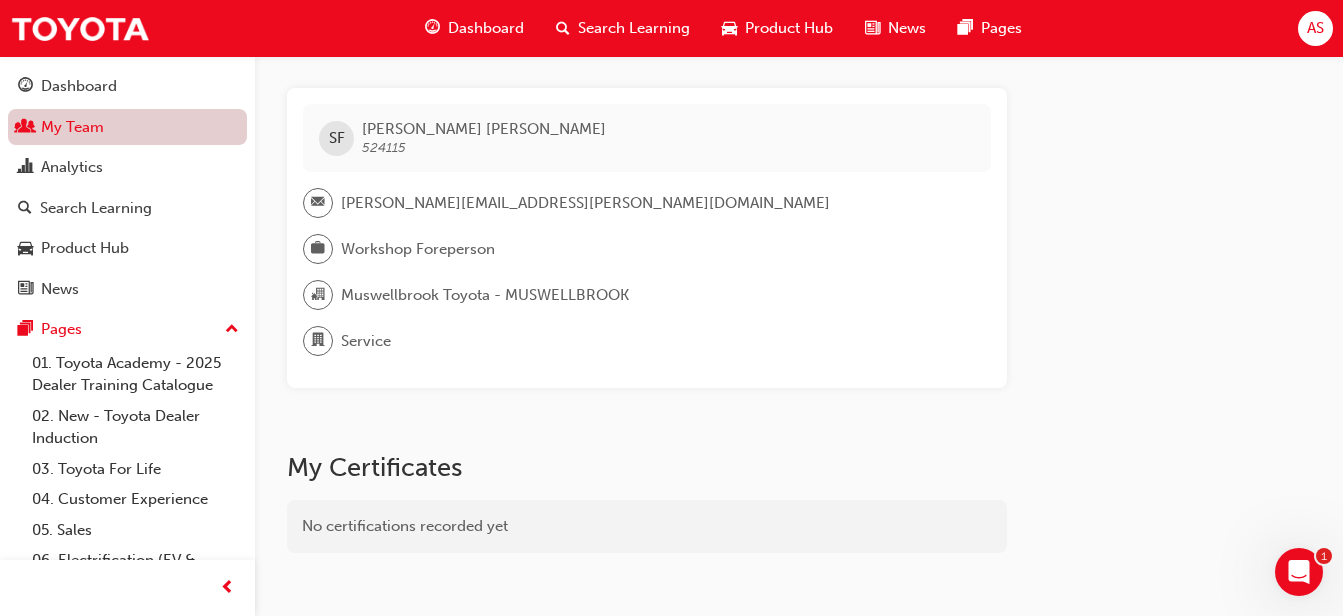 click on "My Team" at bounding box center [127, 127] 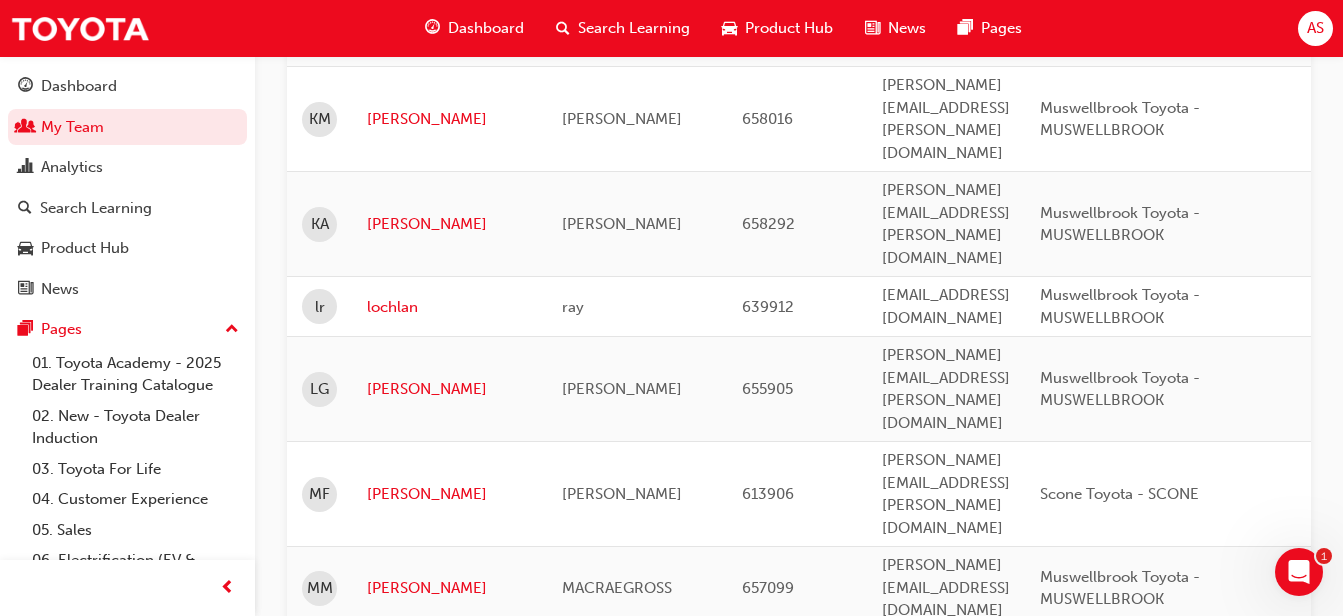 scroll, scrollTop: 2300, scrollLeft: 0, axis: vertical 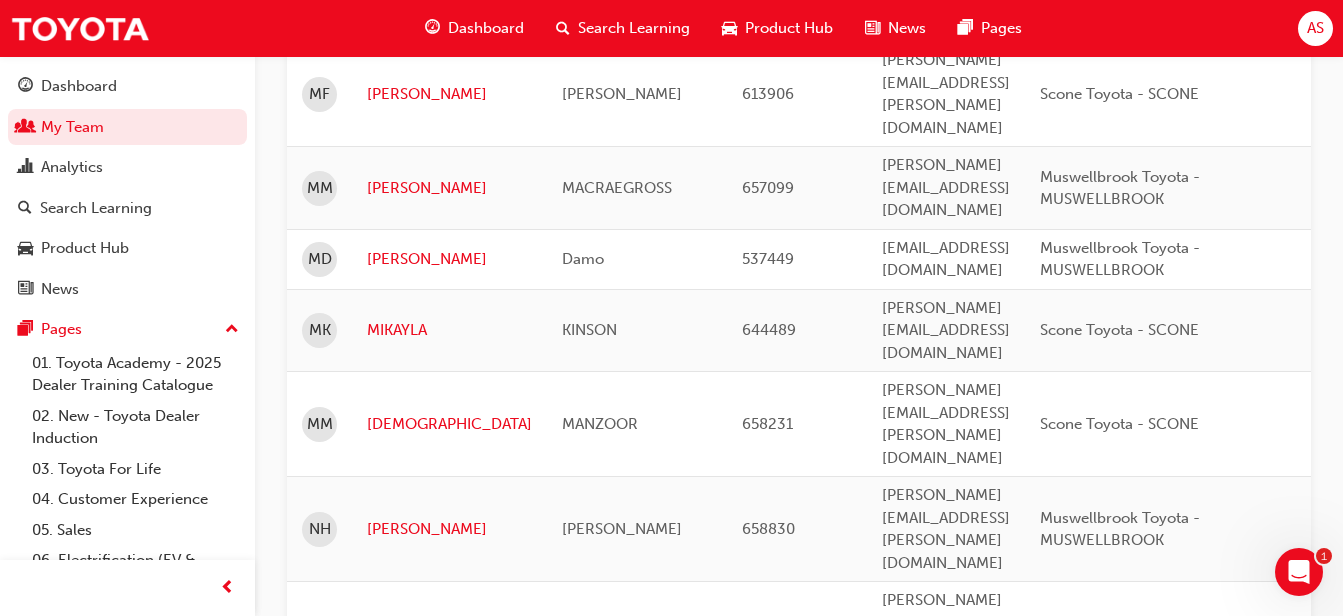click on "[PERSON_NAME]" at bounding box center [449, 1572] 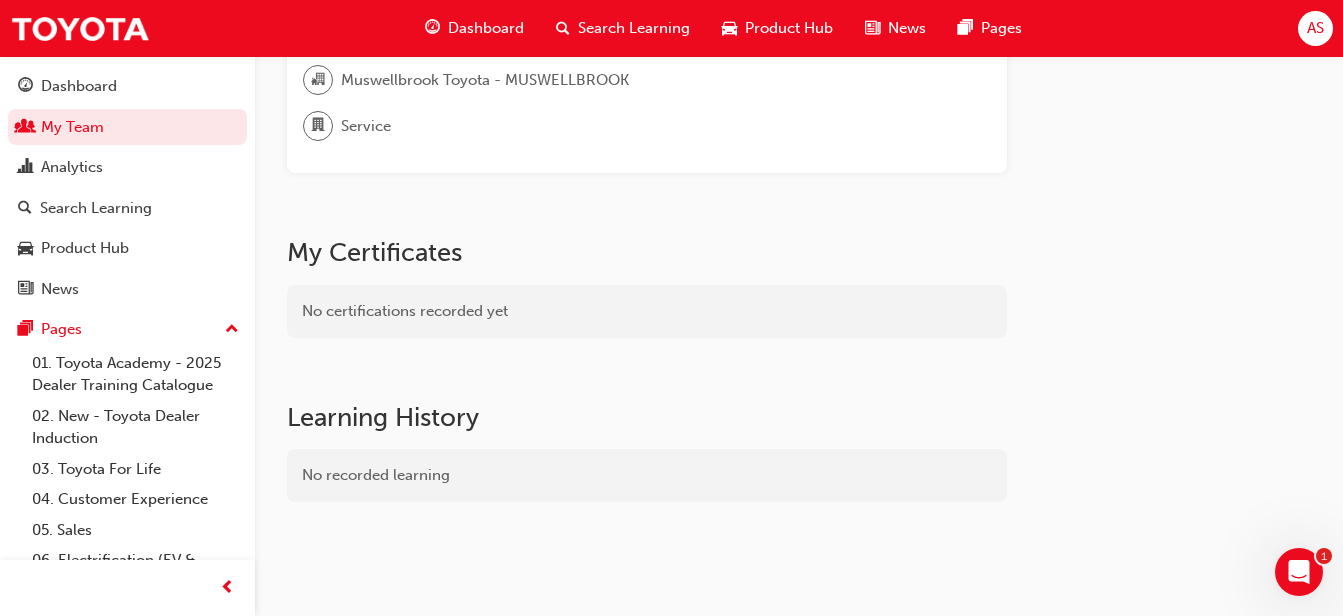 scroll, scrollTop: 0, scrollLeft: 0, axis: both 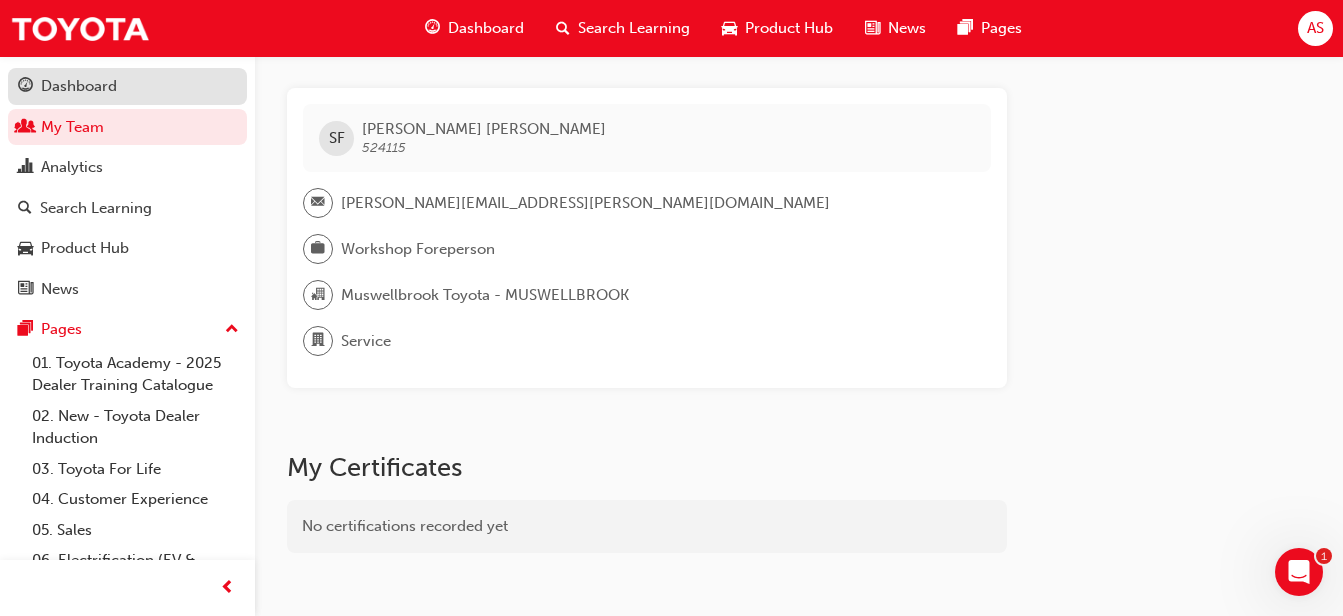 click on "Dashboard" at bounding box center (79, 86) 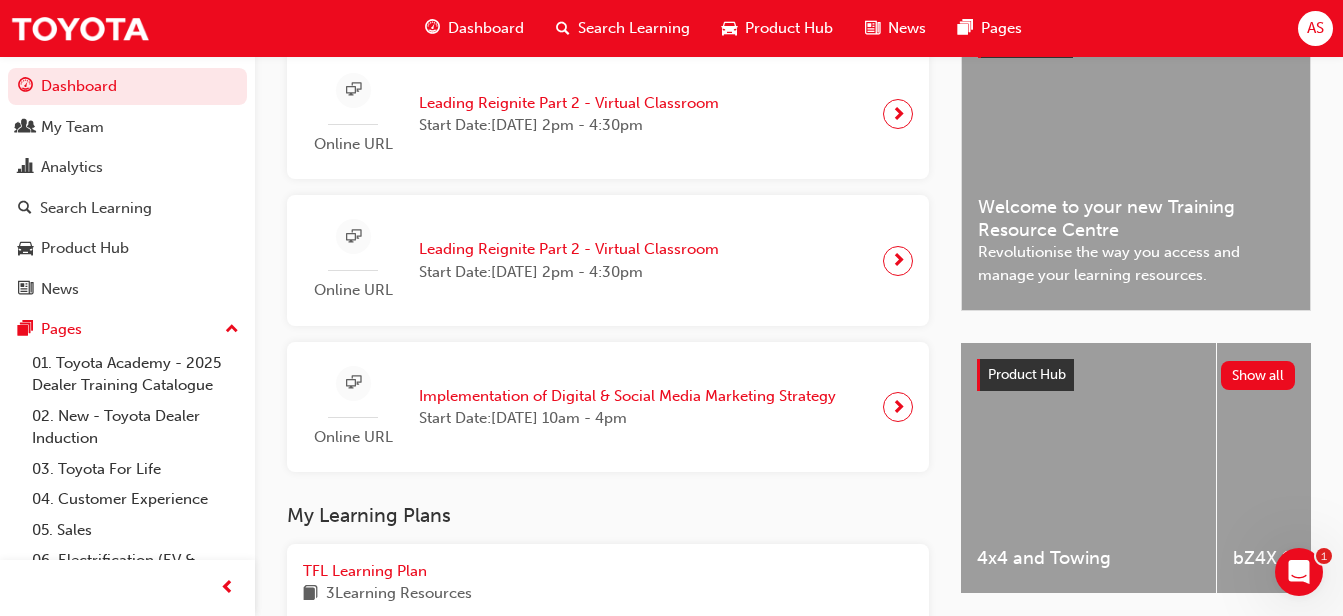 scroll, scrollTop: 800, scrollLeft: 0, axis: vertical 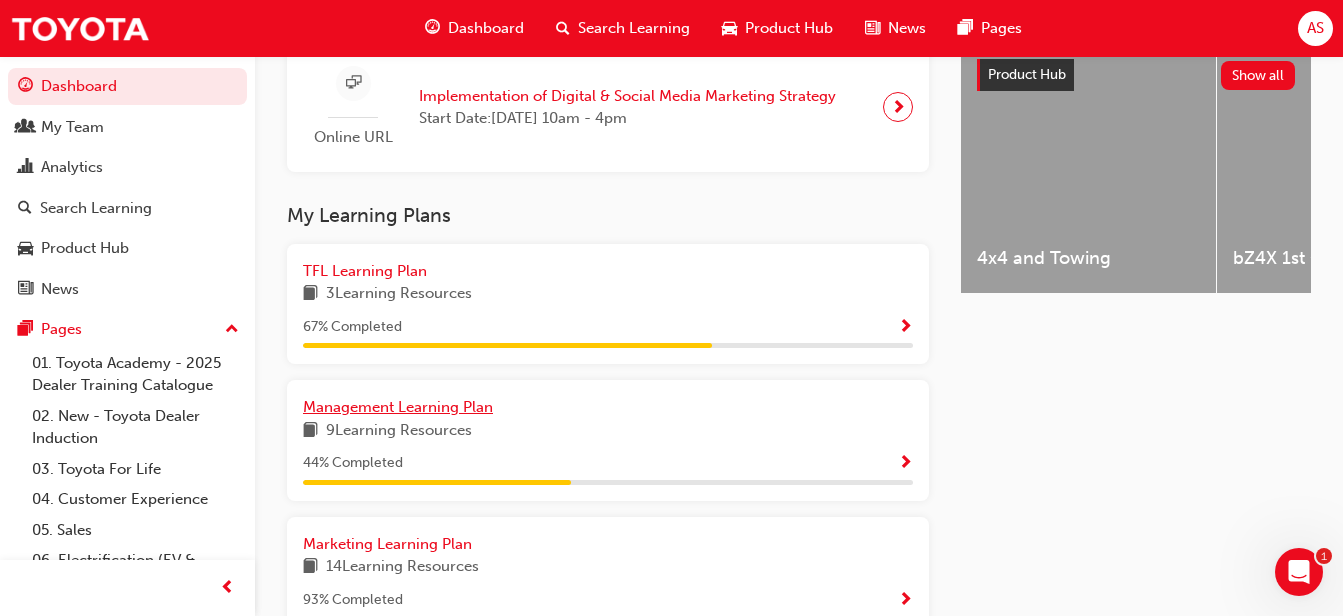 click on "Management Learning Plan" at bounding box center [398, 407] 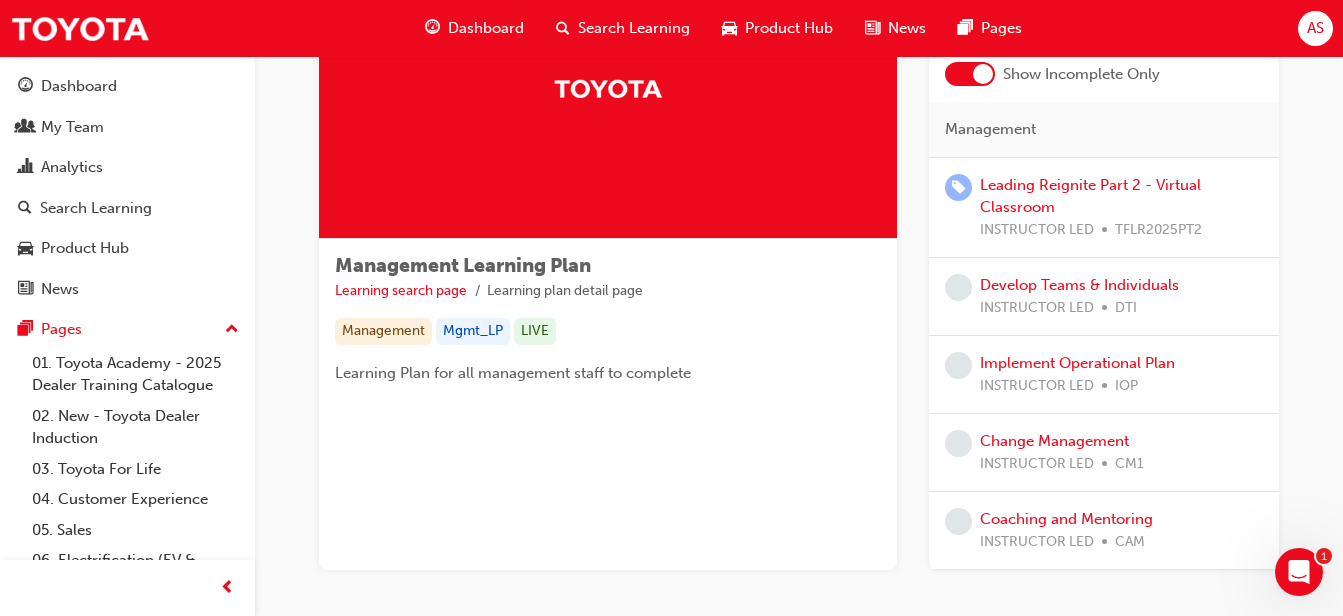 scroll, scrollTop: 0, scrollLeft: 0, axis: both 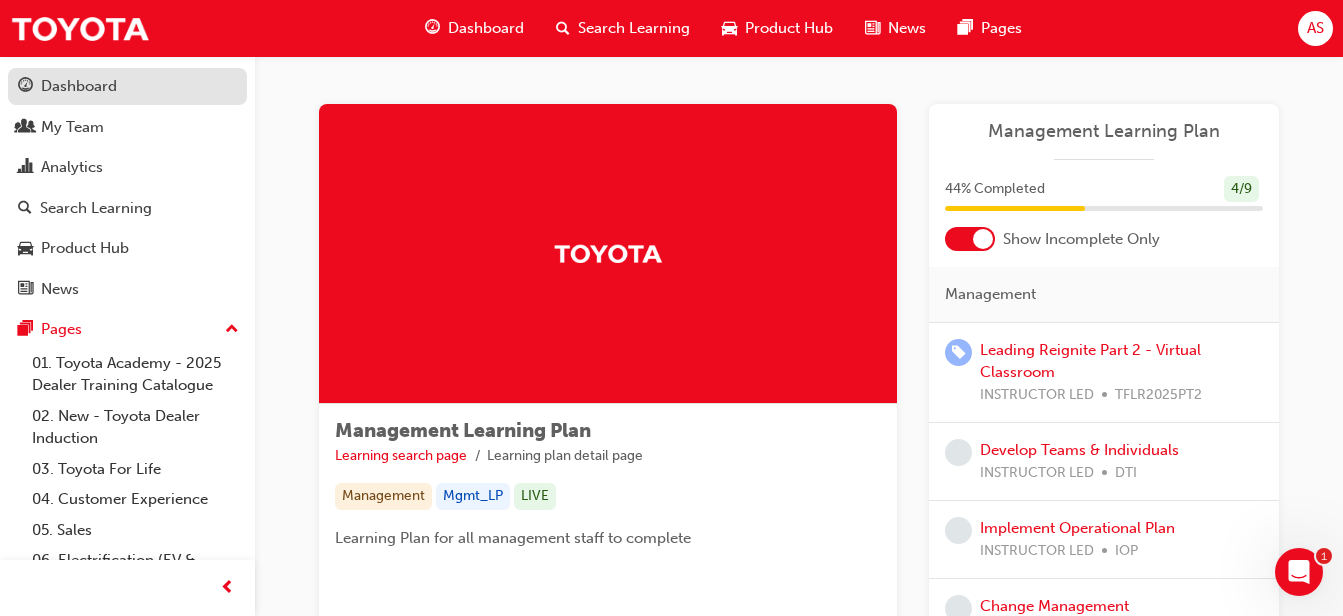 click on "Dashboard" at bounding box center (79, 86) 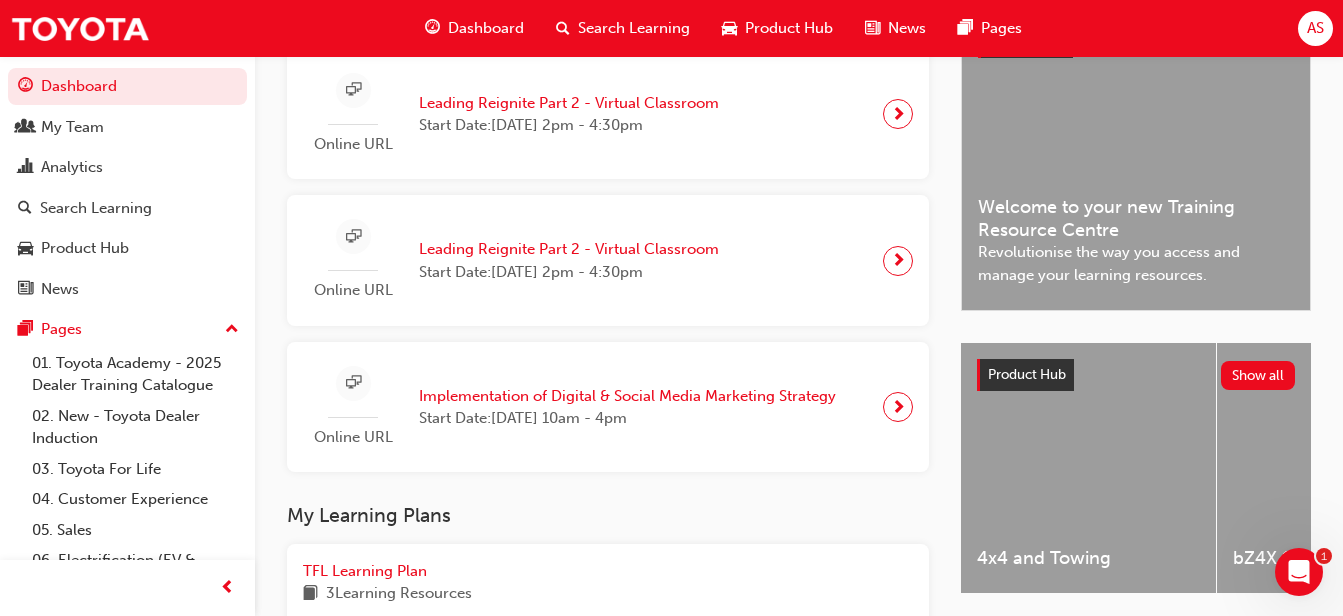 scroll, scrollTop: 400, scrollLeft: 0, axis: vertical 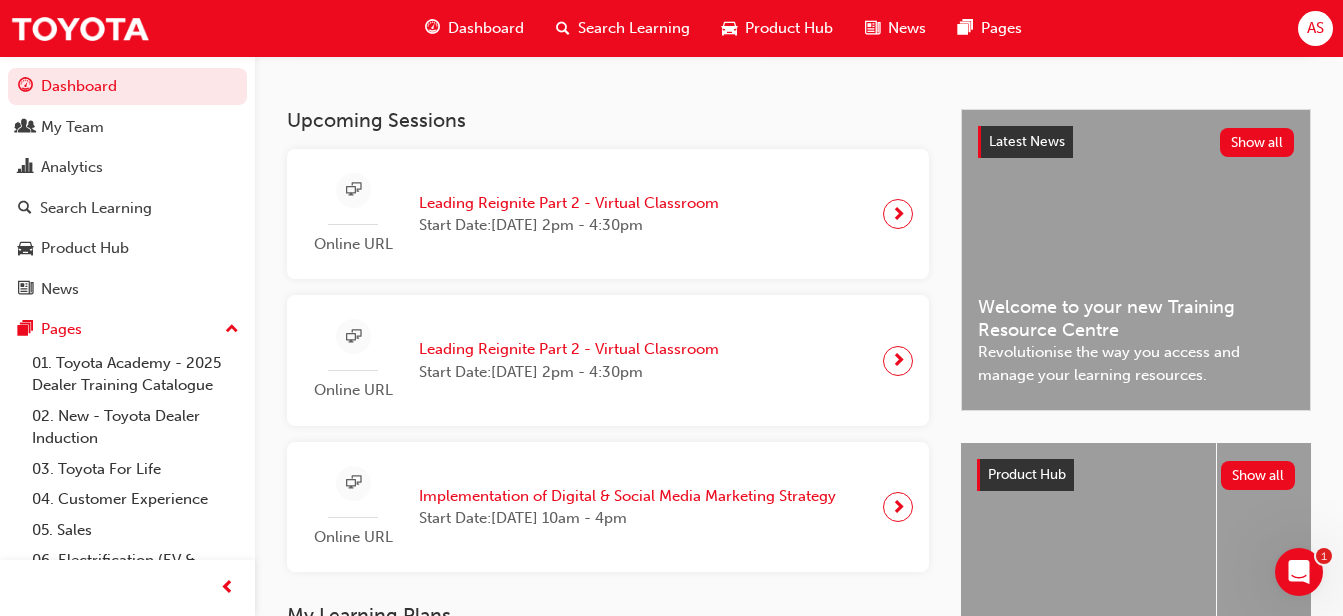 click on "Online URL Leading Reignite Part 2 - Virtual Classroom Start Date:  Thu 17 Jul 2025 , 2pm - 4:30pm" at bounding box center [519, 214] 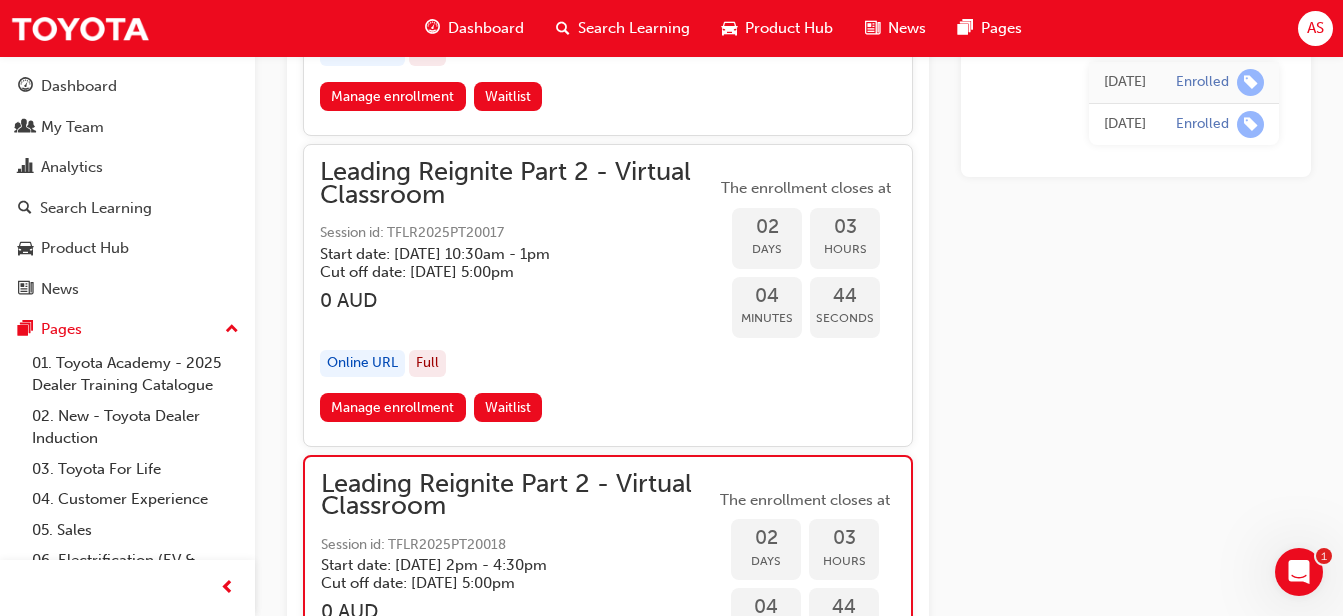 scroll, scrollTop: 2927, scrollLeft: 0, axis: vertical 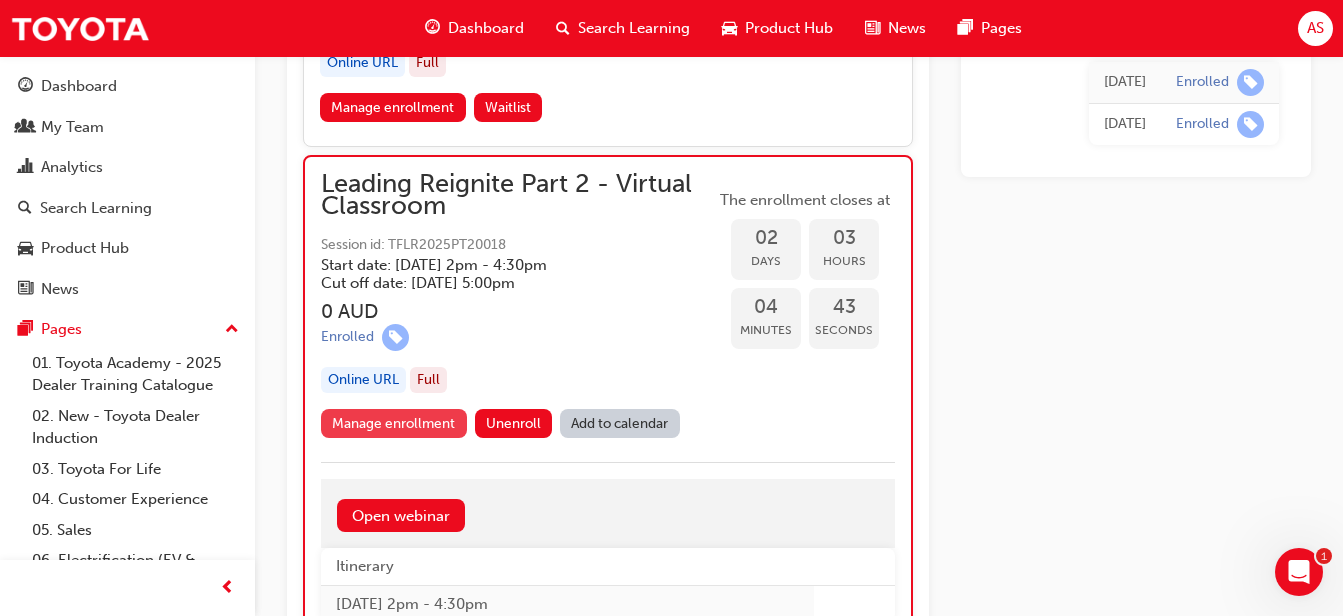 click on "Manage enrollment" at bounding box center (394, 423) 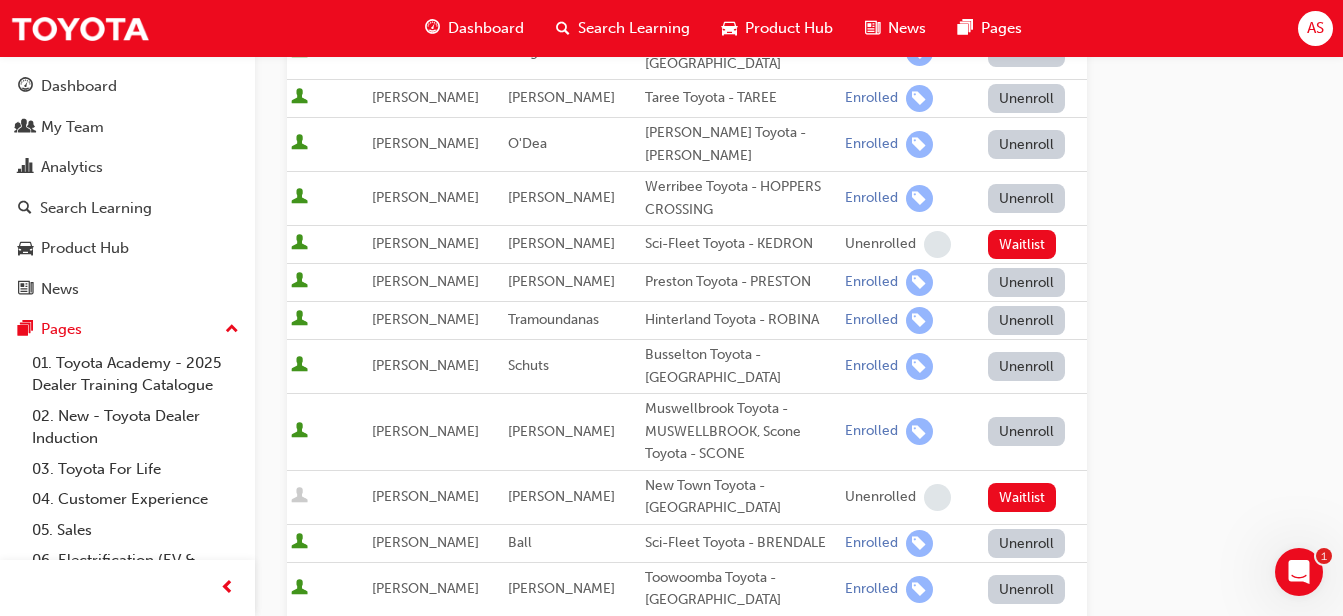 scroll, scrollTop: 700, scrollLeft: 0, axis: vertical 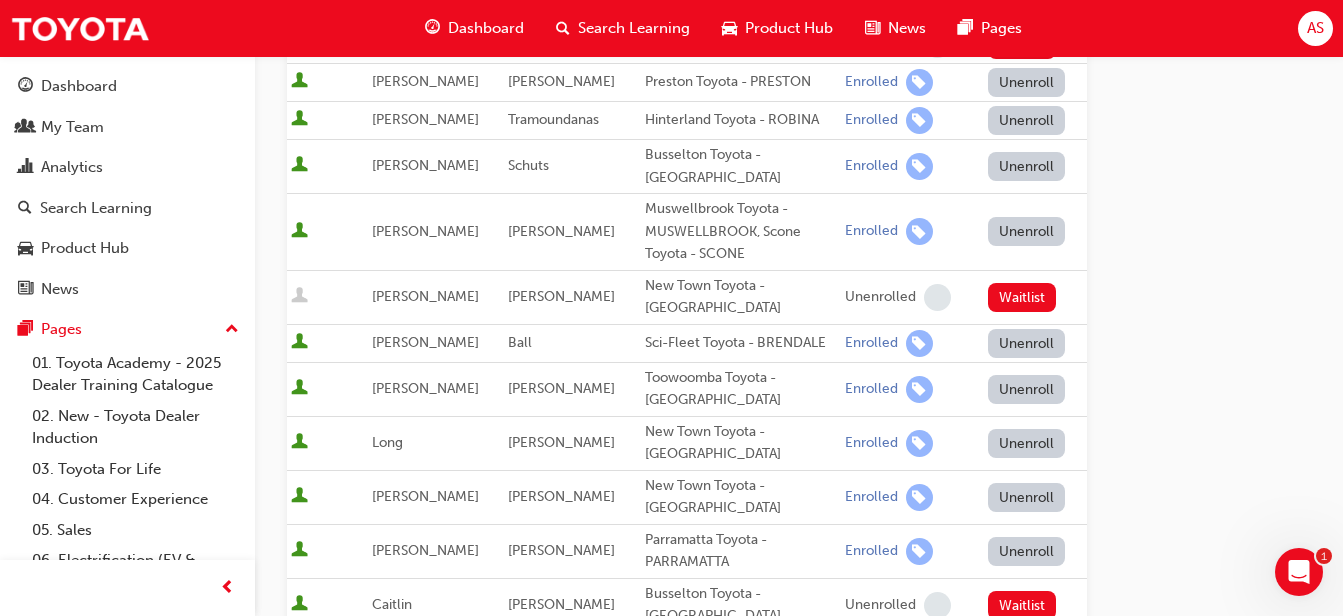 click on "Unenroll" at bounding box center (1027, 231) 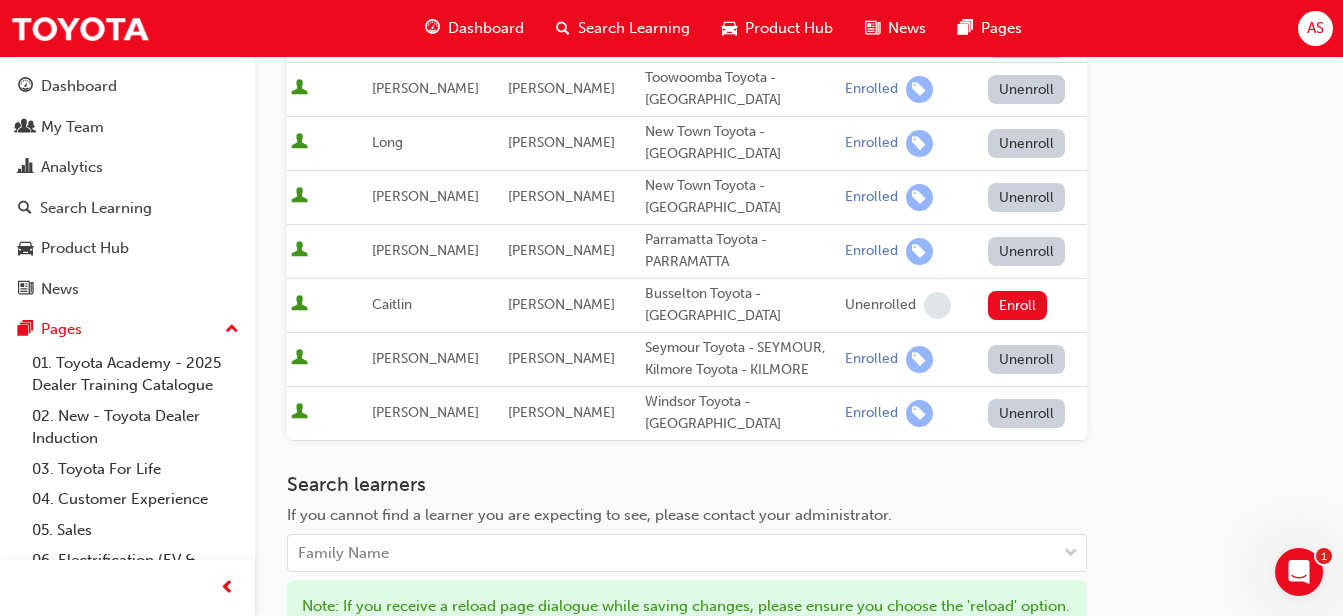 scroll, scrollTop: 1100, scrollLeft: 0, axis: vertical 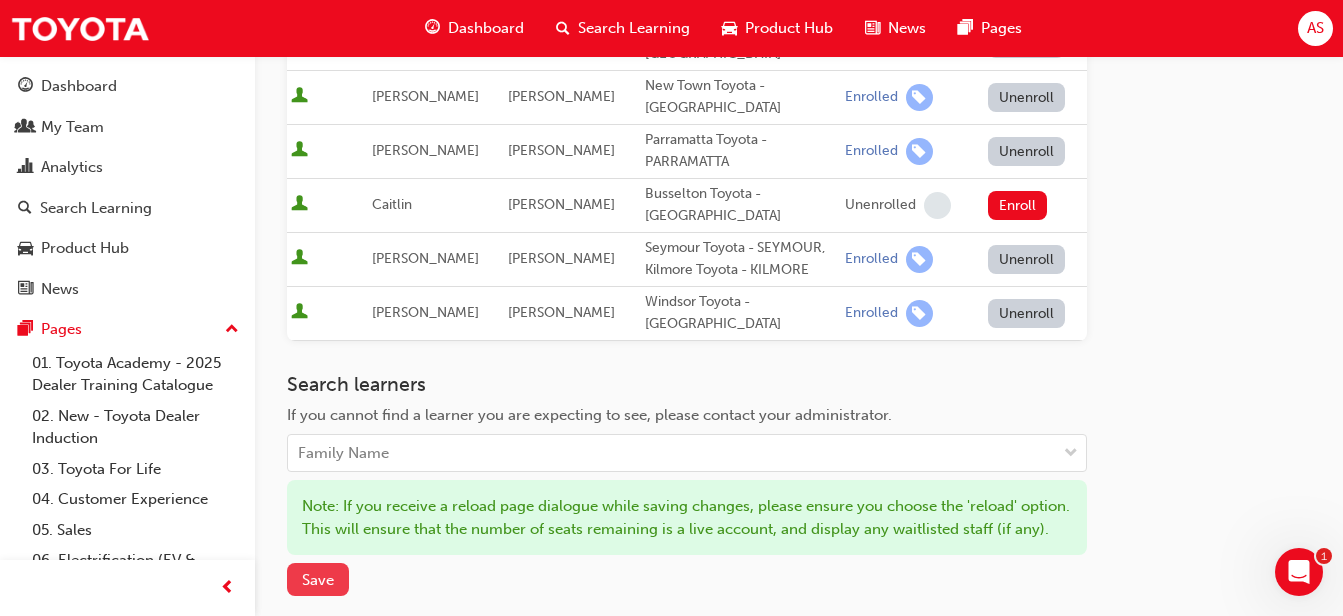 click on "Save" at bounding box center (318, 579) 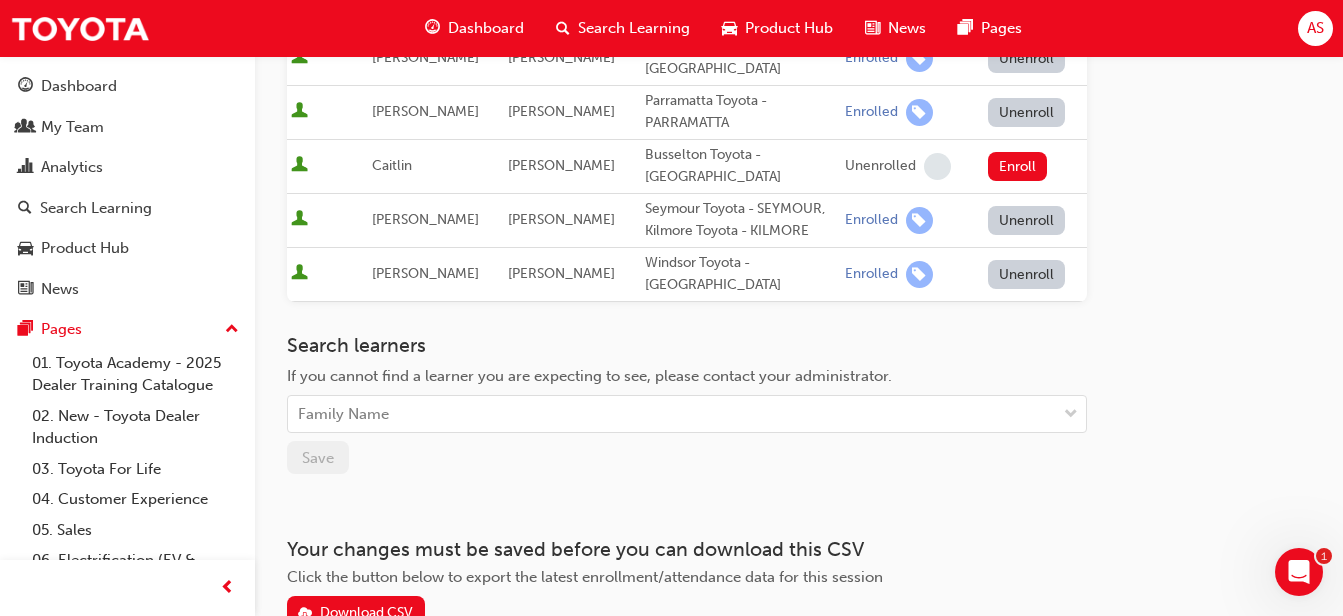 scroll, scrollTop: 1250, scrollLeft: 0, axis: vertical 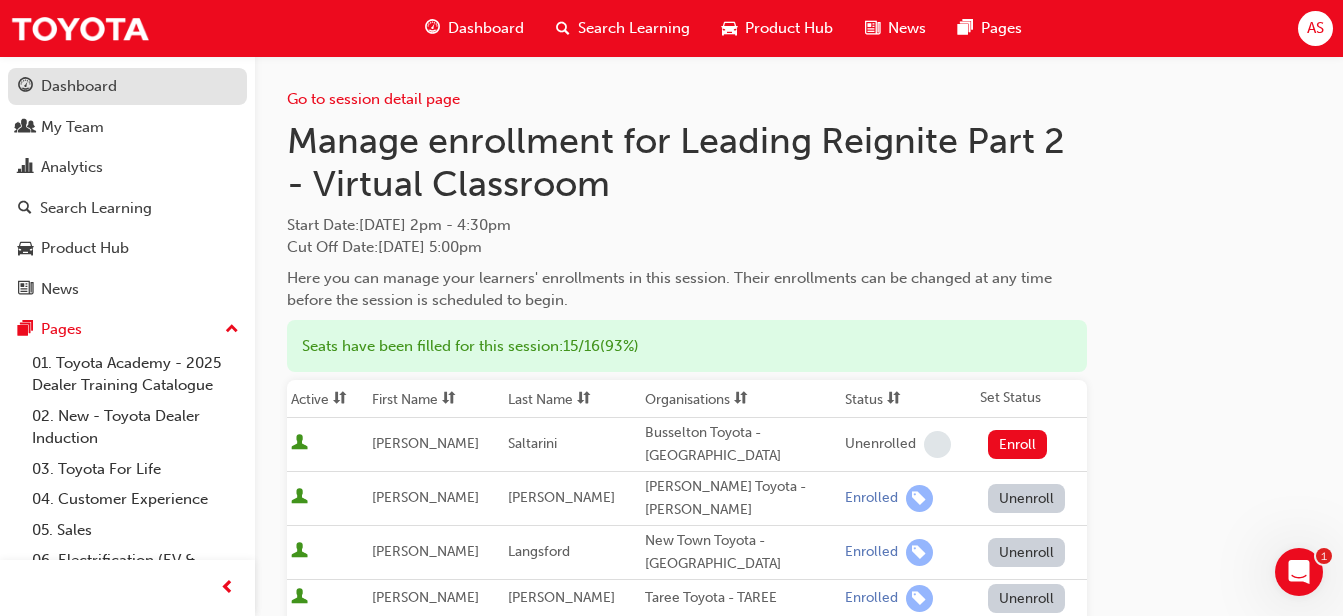 click on "Dashboard" at bounding box center [79, 86] 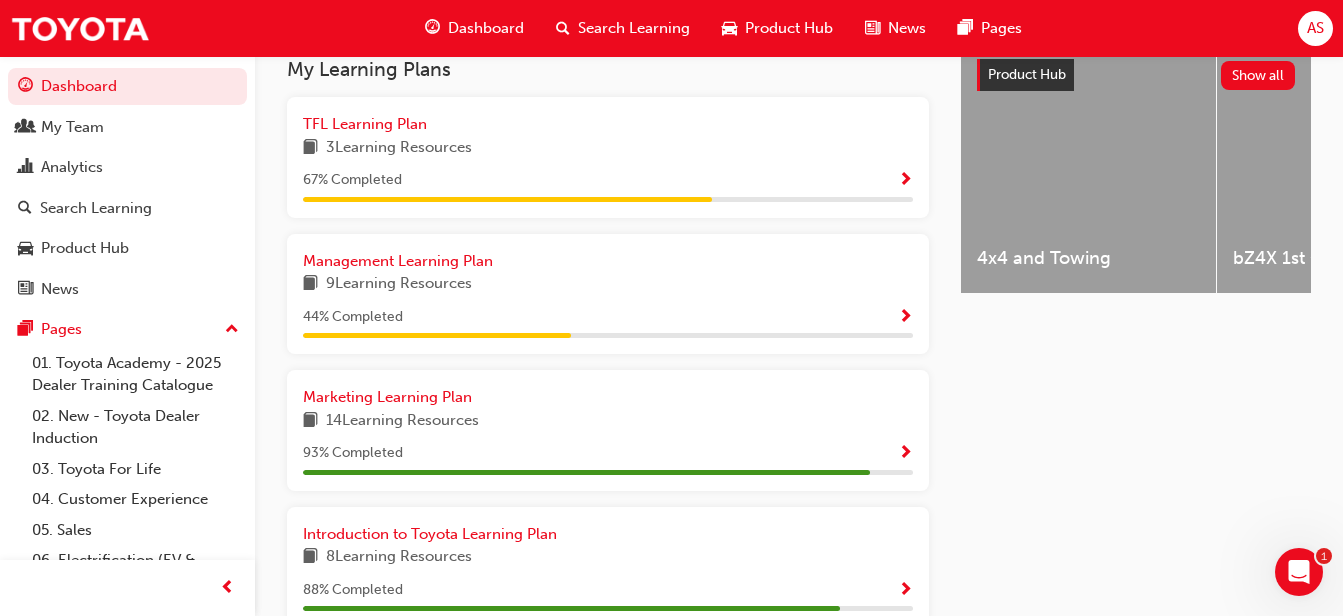scroll, scrollTop: 900, scrollLeft: 0, axis: vertical 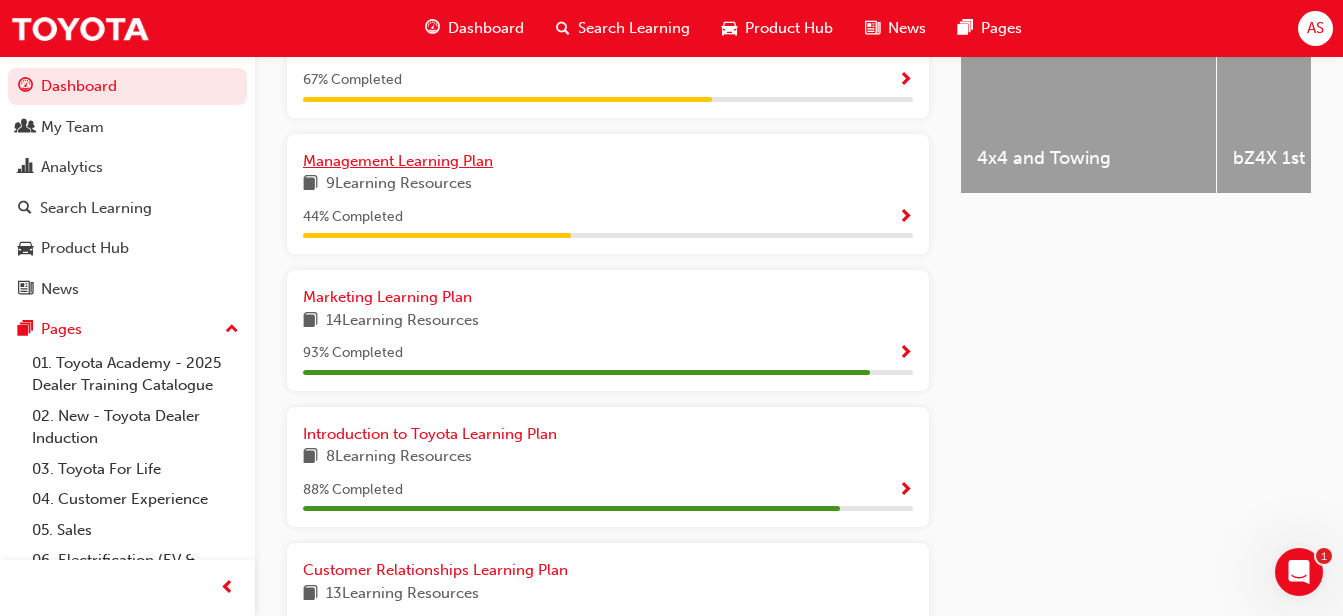 click on "Management Learning Plan" at bounding box center [398, 161] 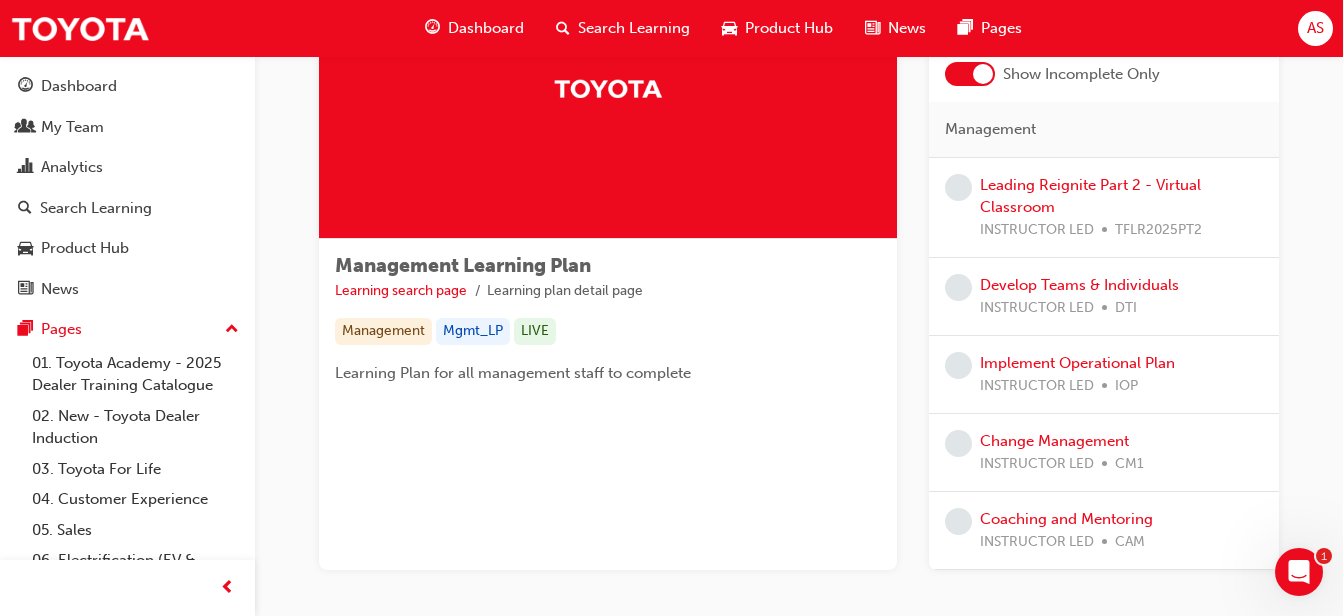 scroll, scrollTop: 65, scrollLeft: 0, axis: vertical 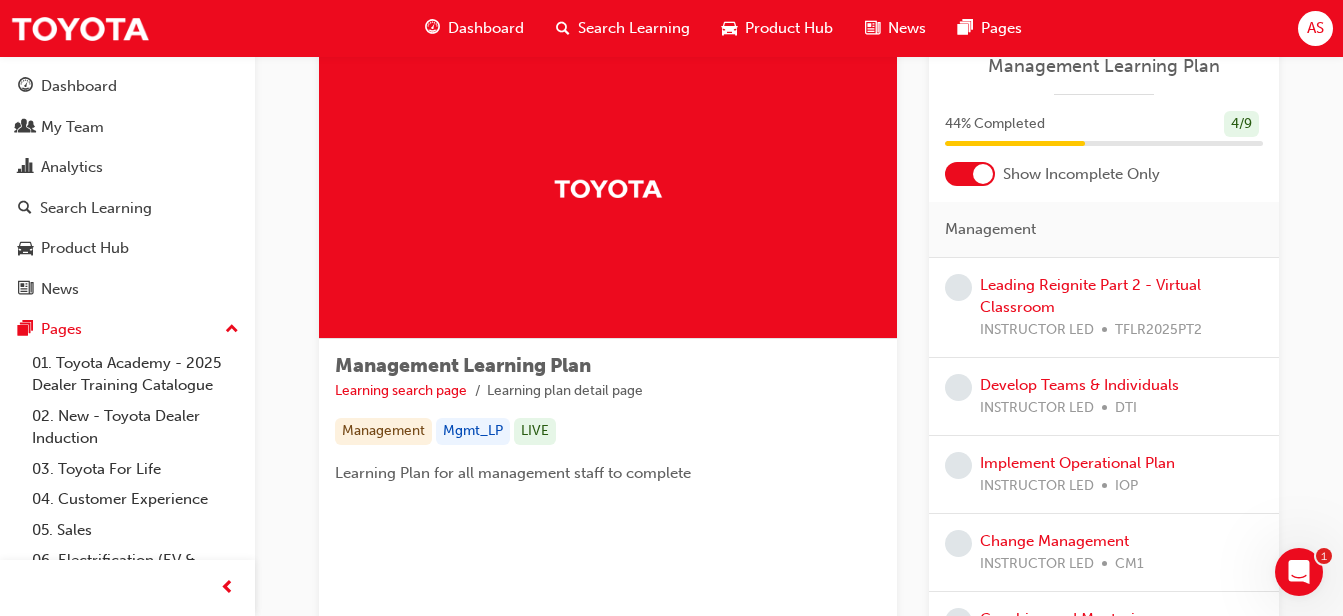 click at bounding box center [970, 174] 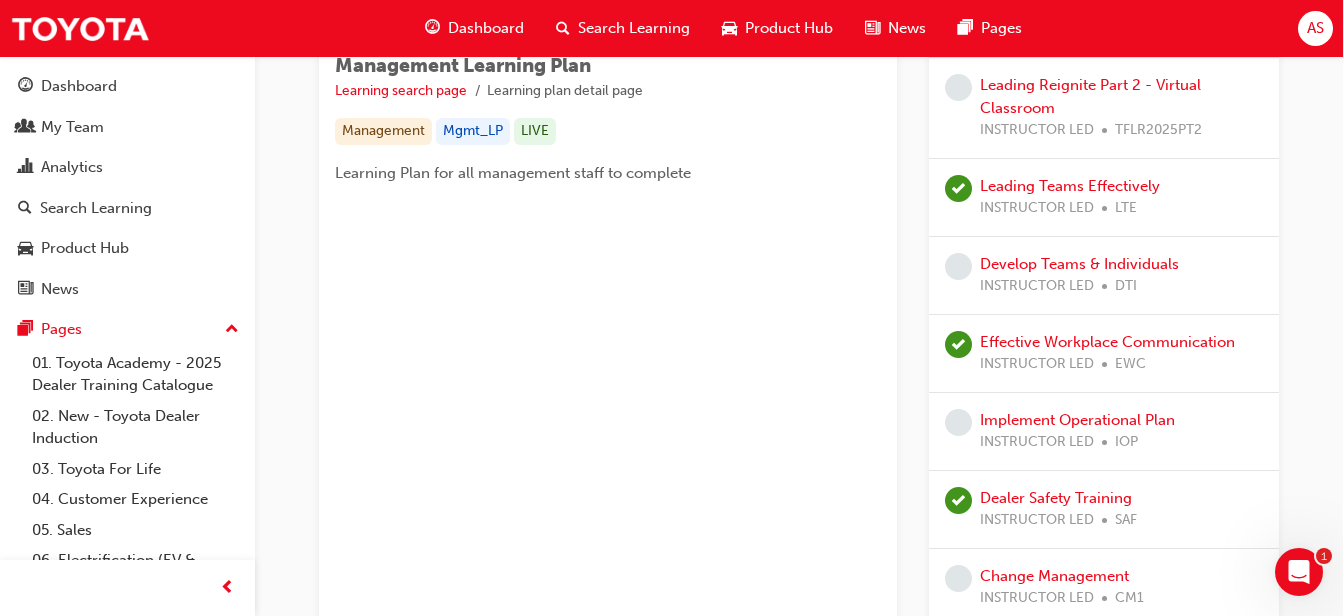 scroll, scrollTop: 165, scrollLeft: 0, axis: vertical 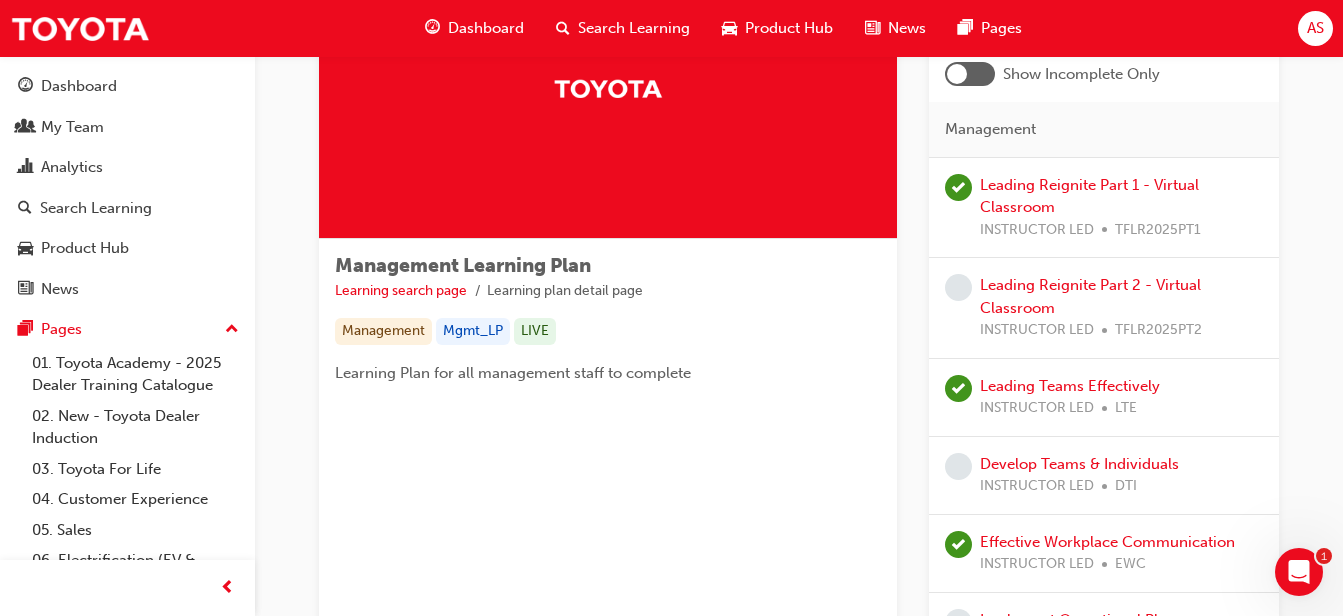 click at bounding box center (970, 74) 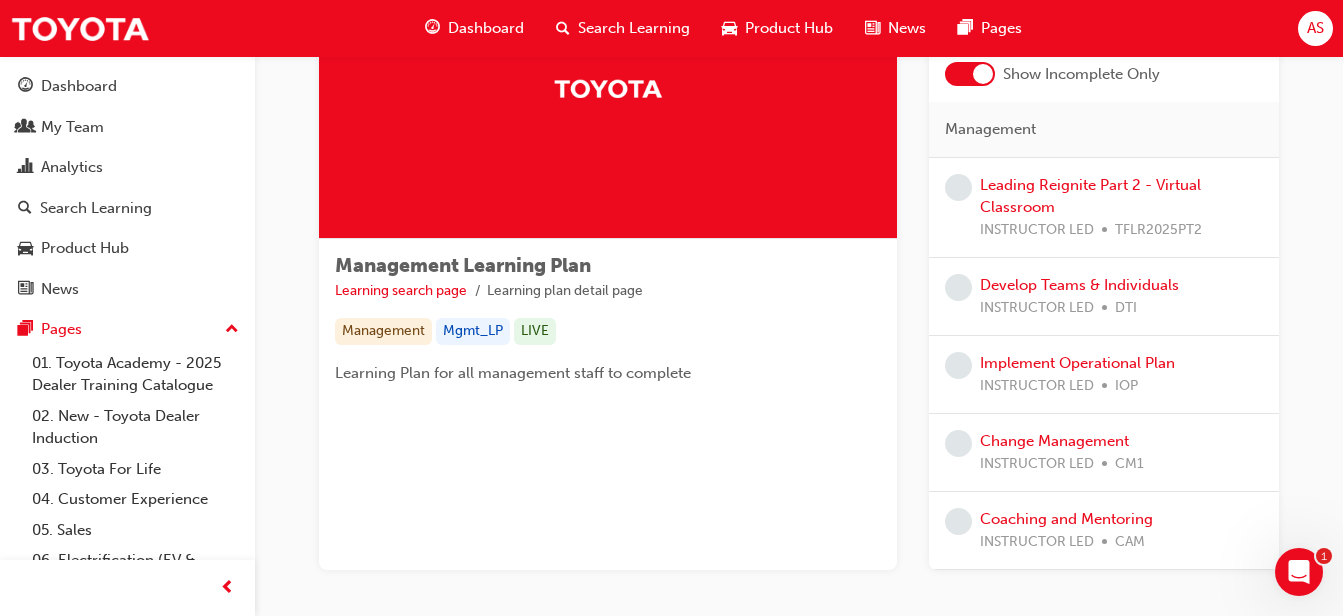 click at bounding box center (970, 74) 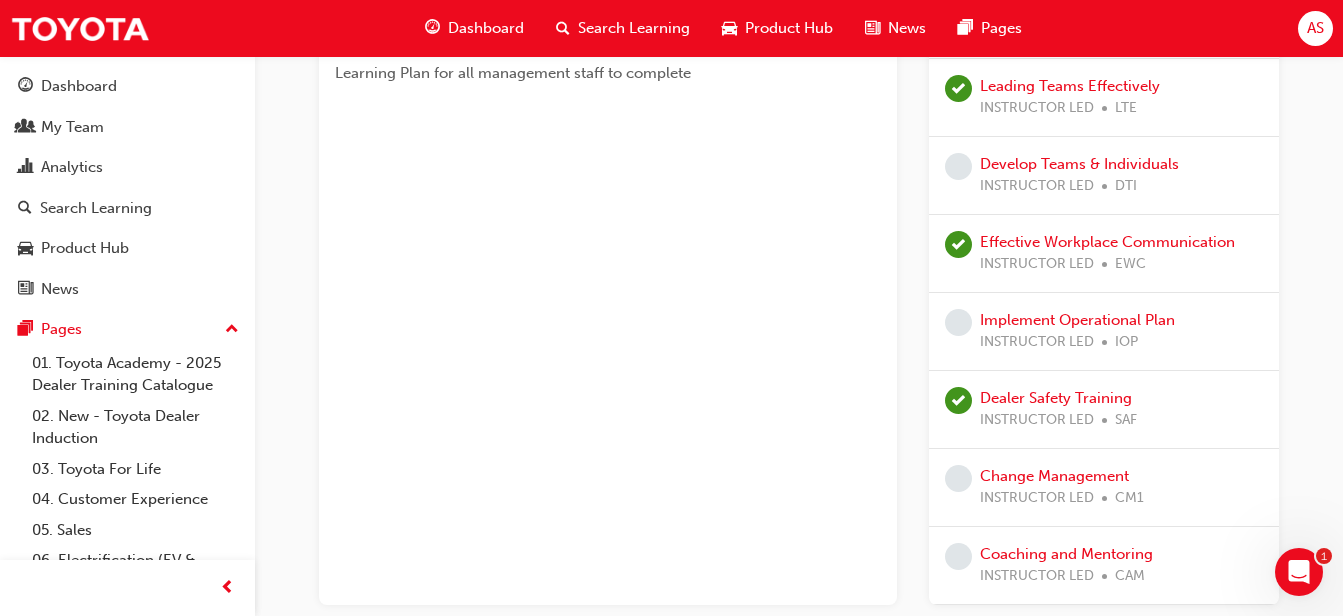 scroll, scrollTop: 600, scrollLeft: 0, axis: vertical 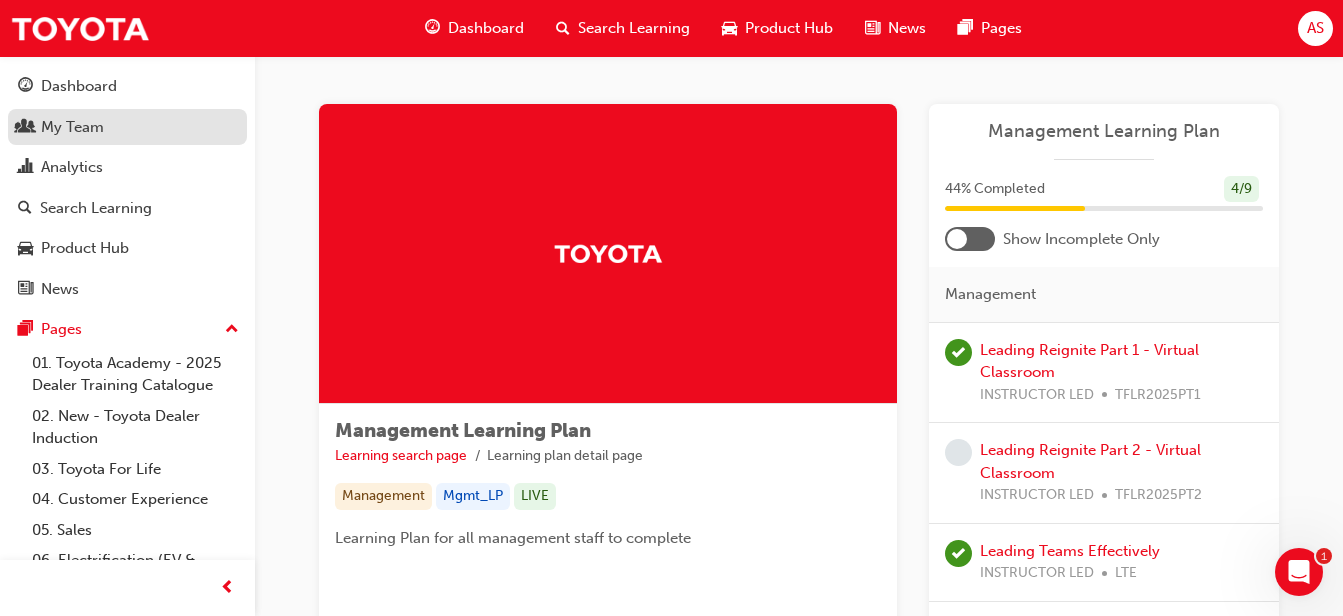 click on "My Team" at bounding box center [72, 127] 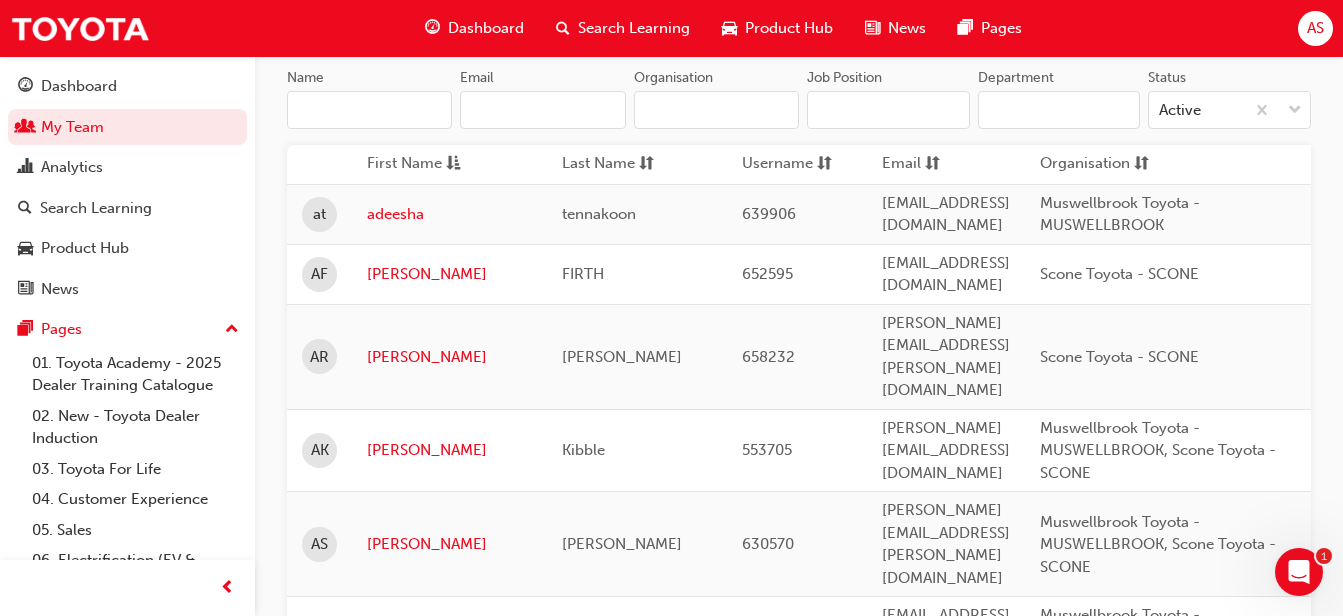 scroll, scrollTop: 300, scrollLeft: 0, axis: vertical 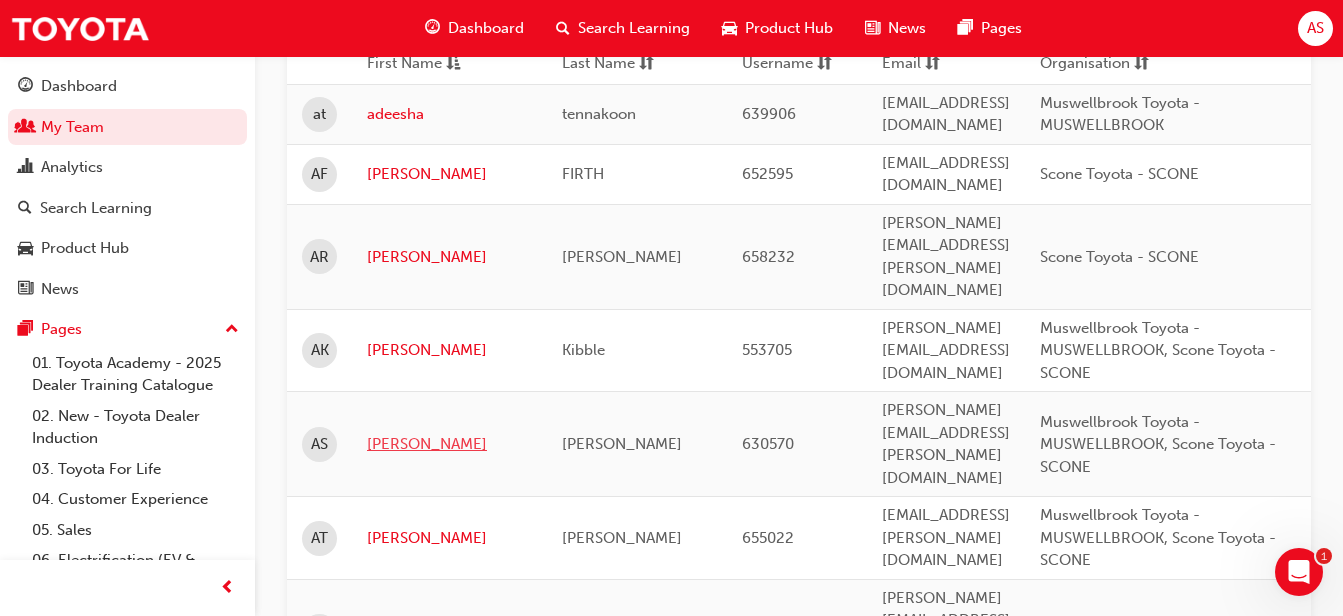 click on "[PERSON_NAME]" at bounding box center (449, 444) 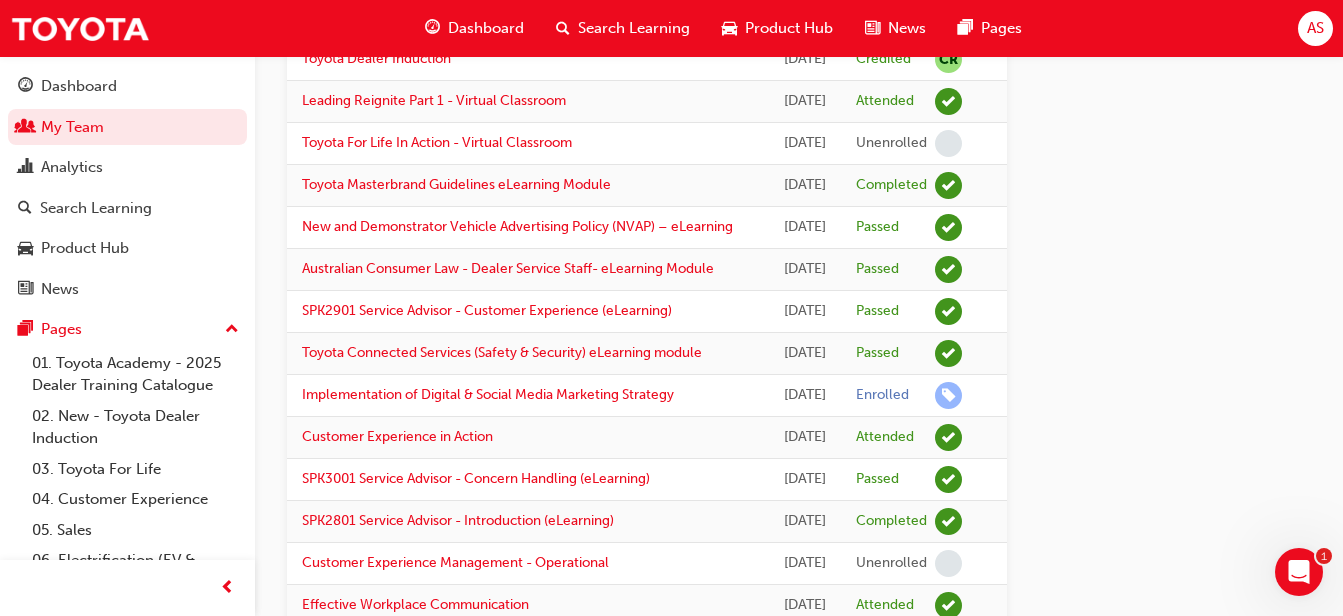 scroll, scrollTop: 1300, scrollLeft: 0, axis: vertical 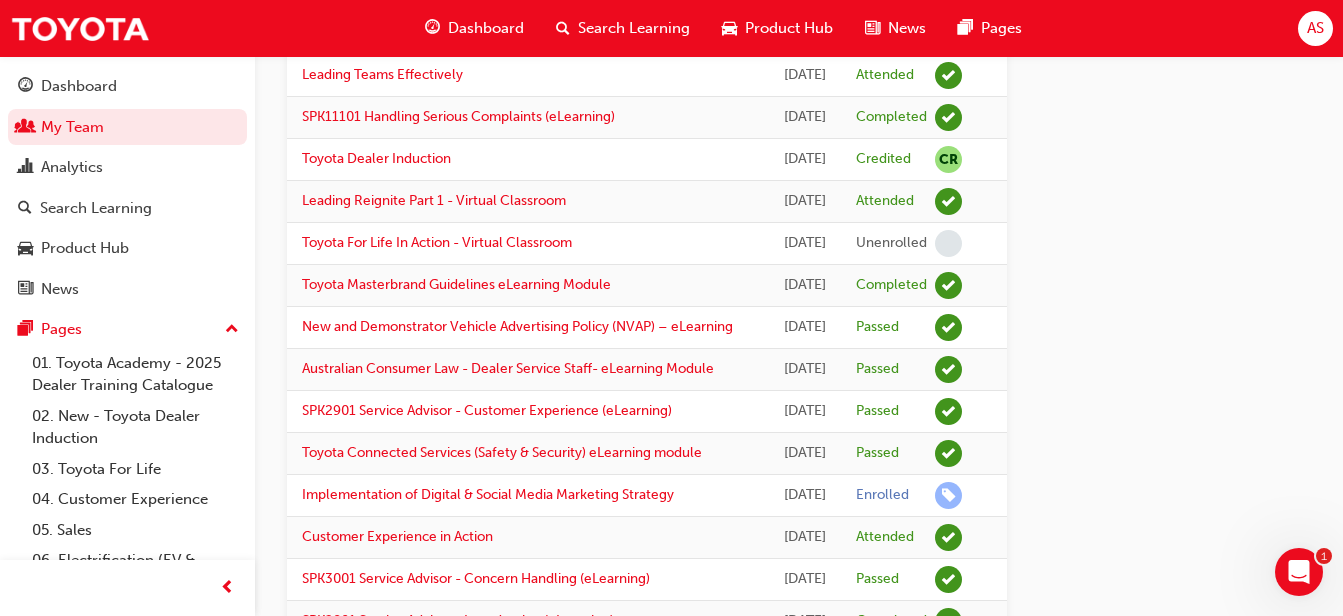 click on "Dashboard" at bounding box center (486, 28) 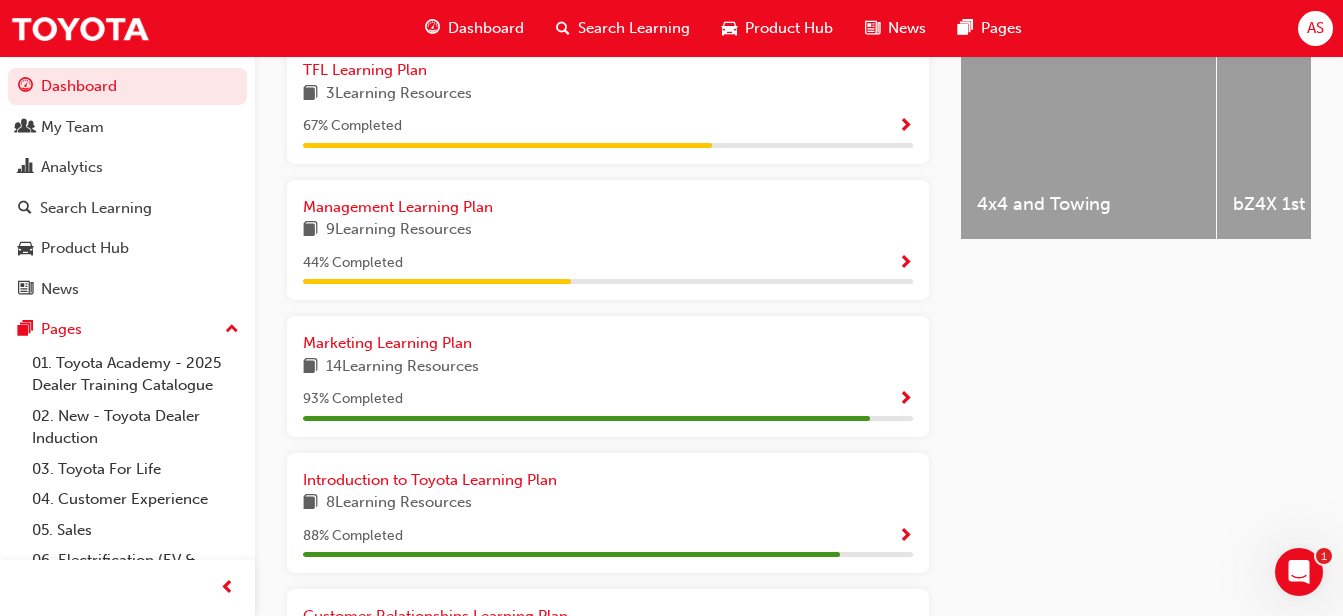 scroll, scrollTop: 654, scrollLeft: 0, axis: vertical 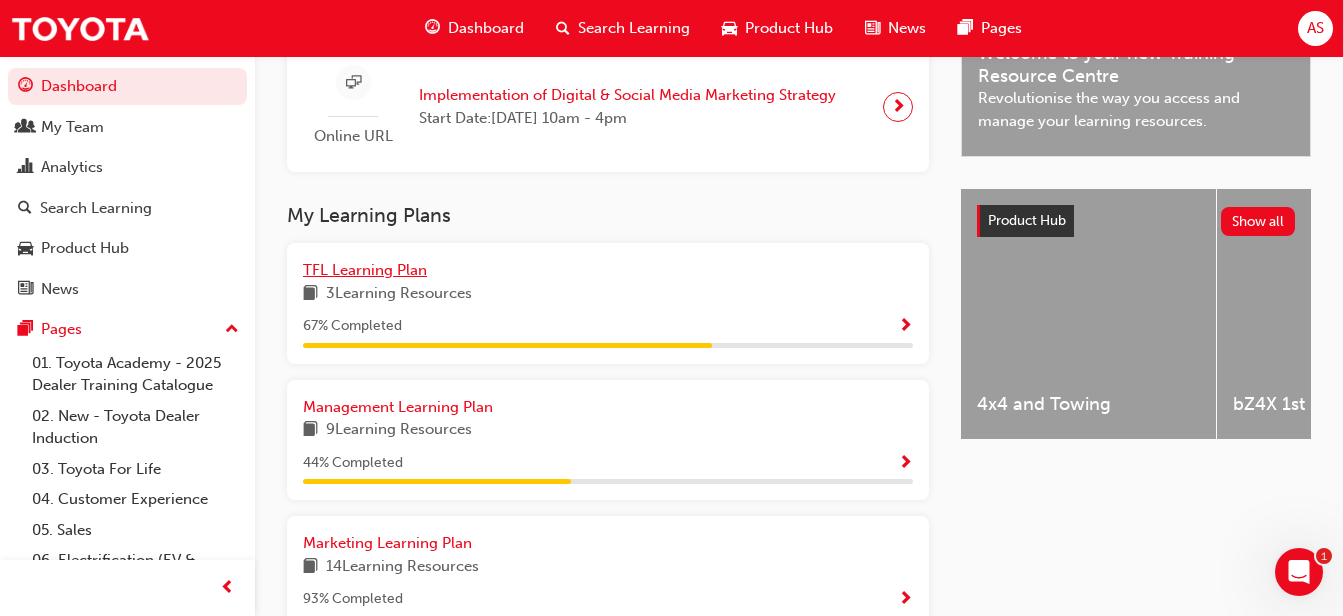click on "TFL Learning Plan" at bounding box center [365, 270] 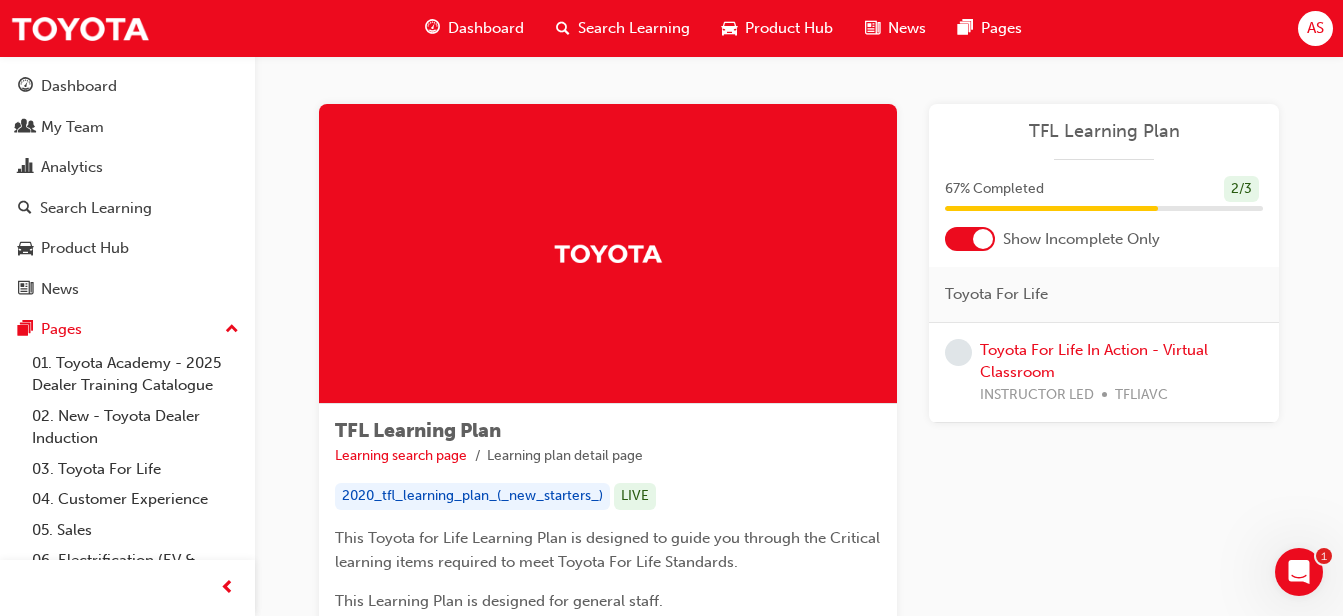 scroll, scrollTop: 174, scrollLeft: 0, axis: vertical 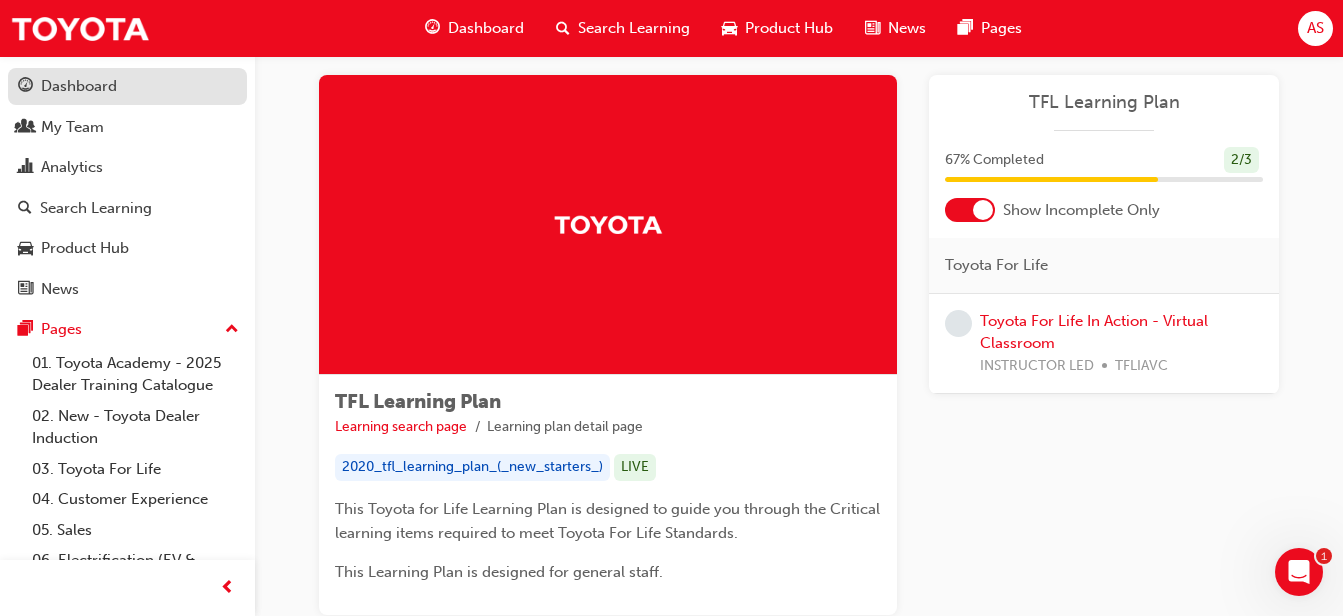 click on "Dashboard" at bounding box center (79, 86) 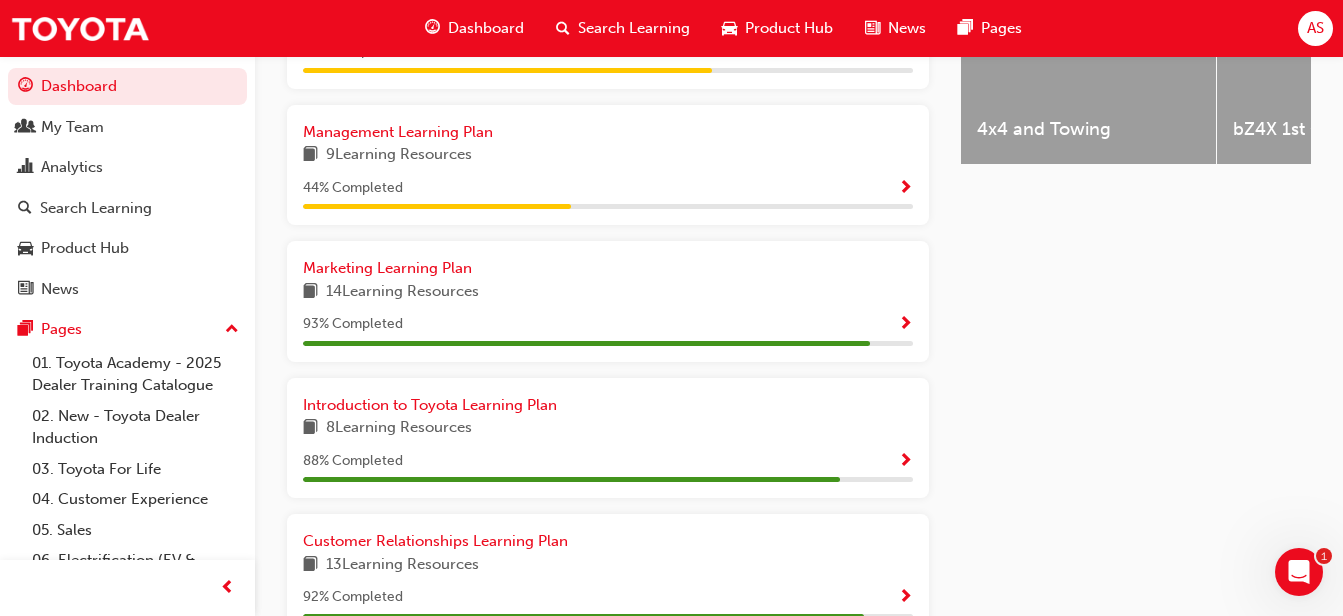 scroll, scrollTop: 829, scrollLeft: 0, axis: vertical 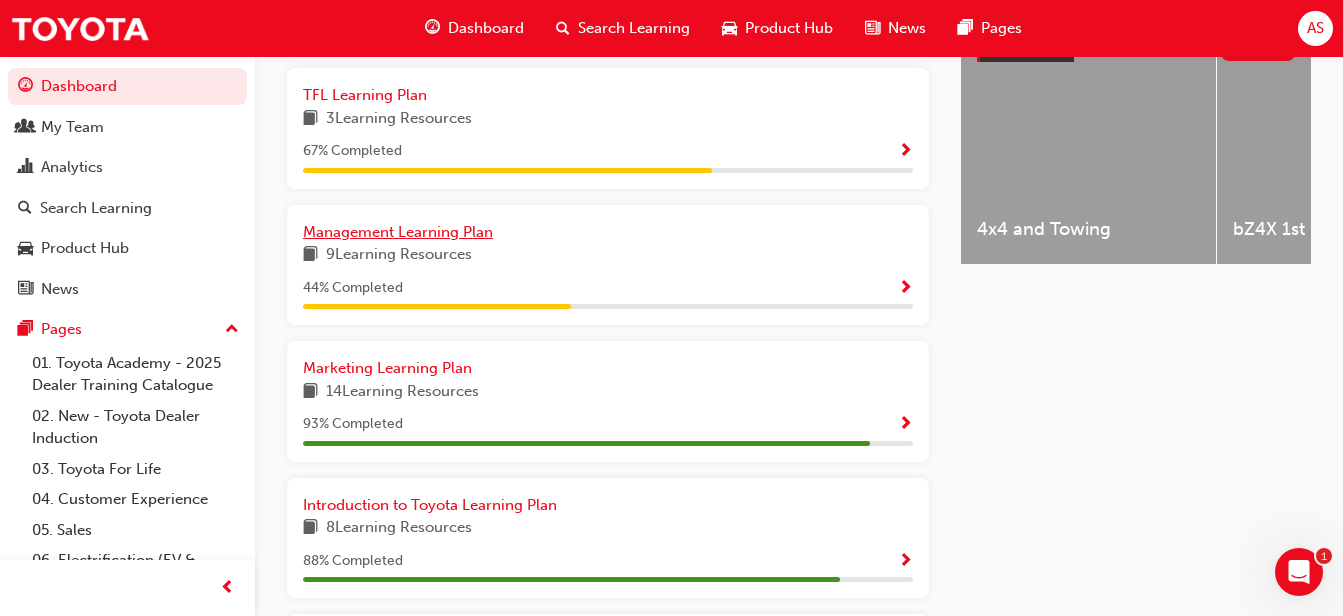 click on "Management Learning Plan" at bounding box center [398, 232] 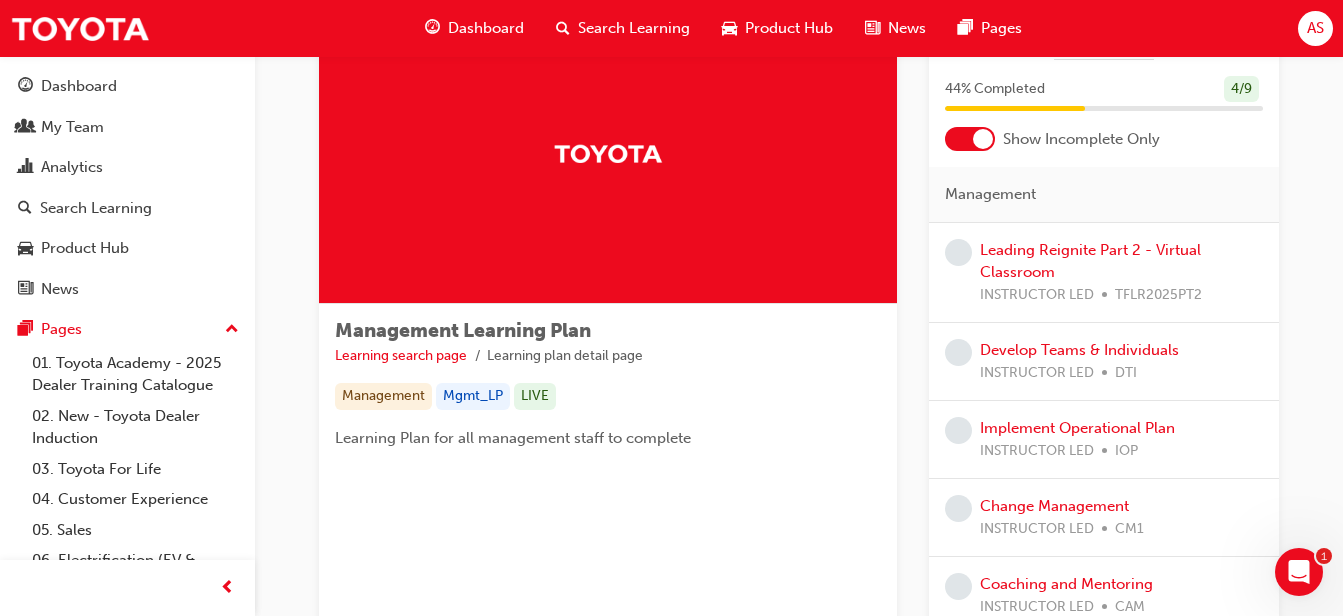 scroll, scrollTop: 265, scrollLeft: 0, axis: vertical 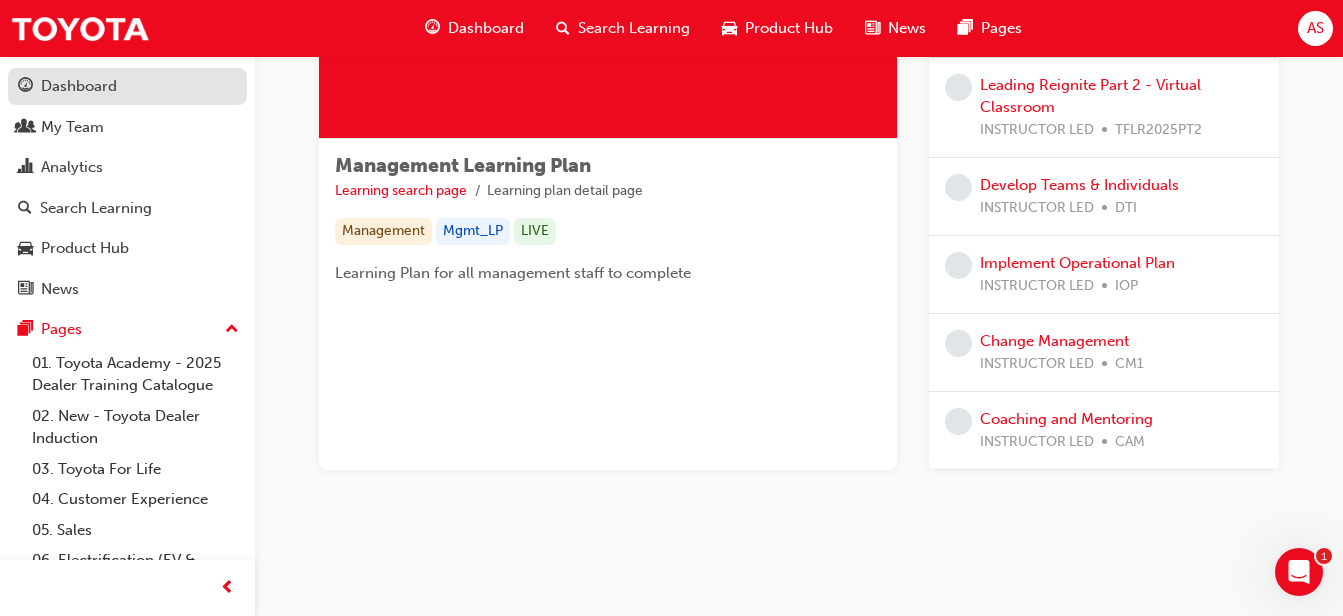 click on "Dashboard" at bounding box center (127, 86) 